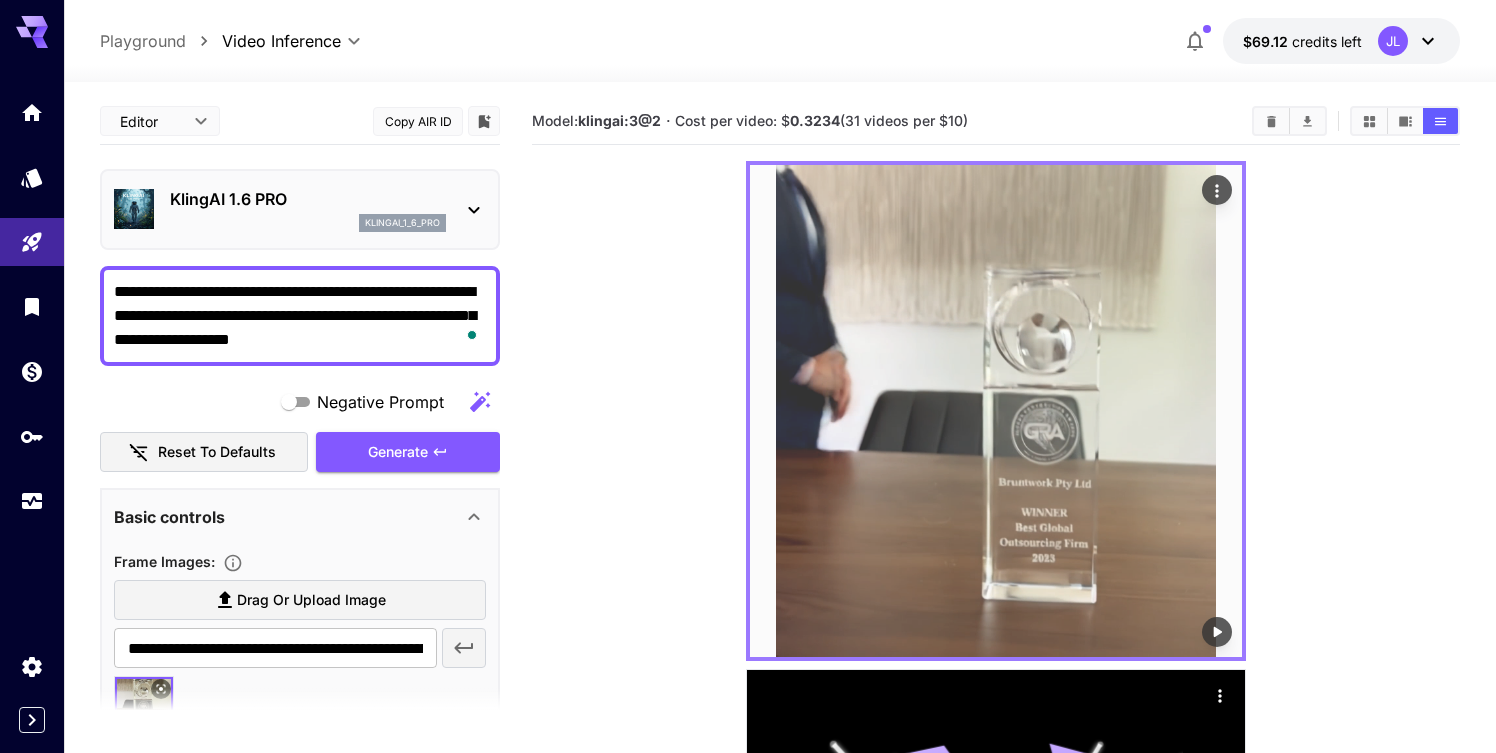 scroll, scrollTop: 0, scrollLeft: 0, axis: both 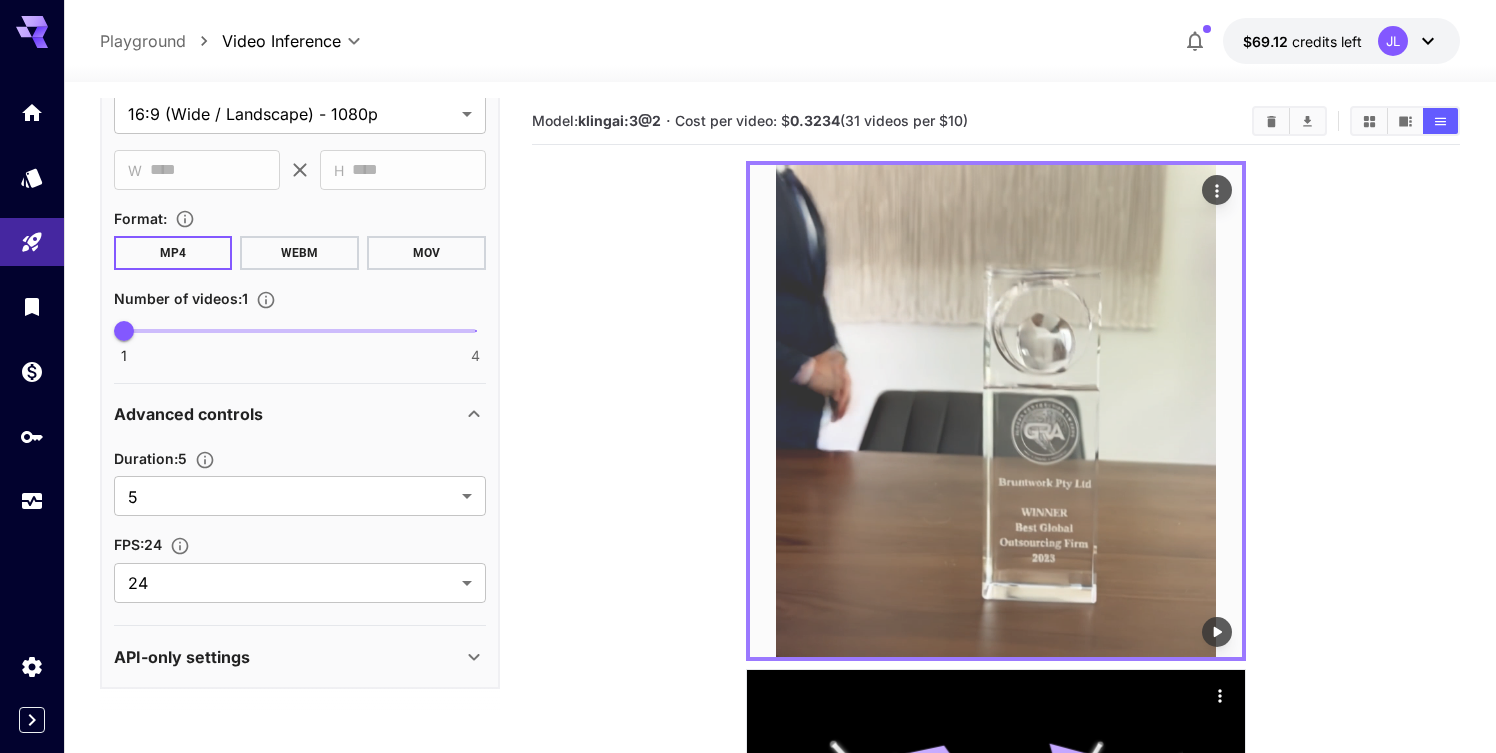 click 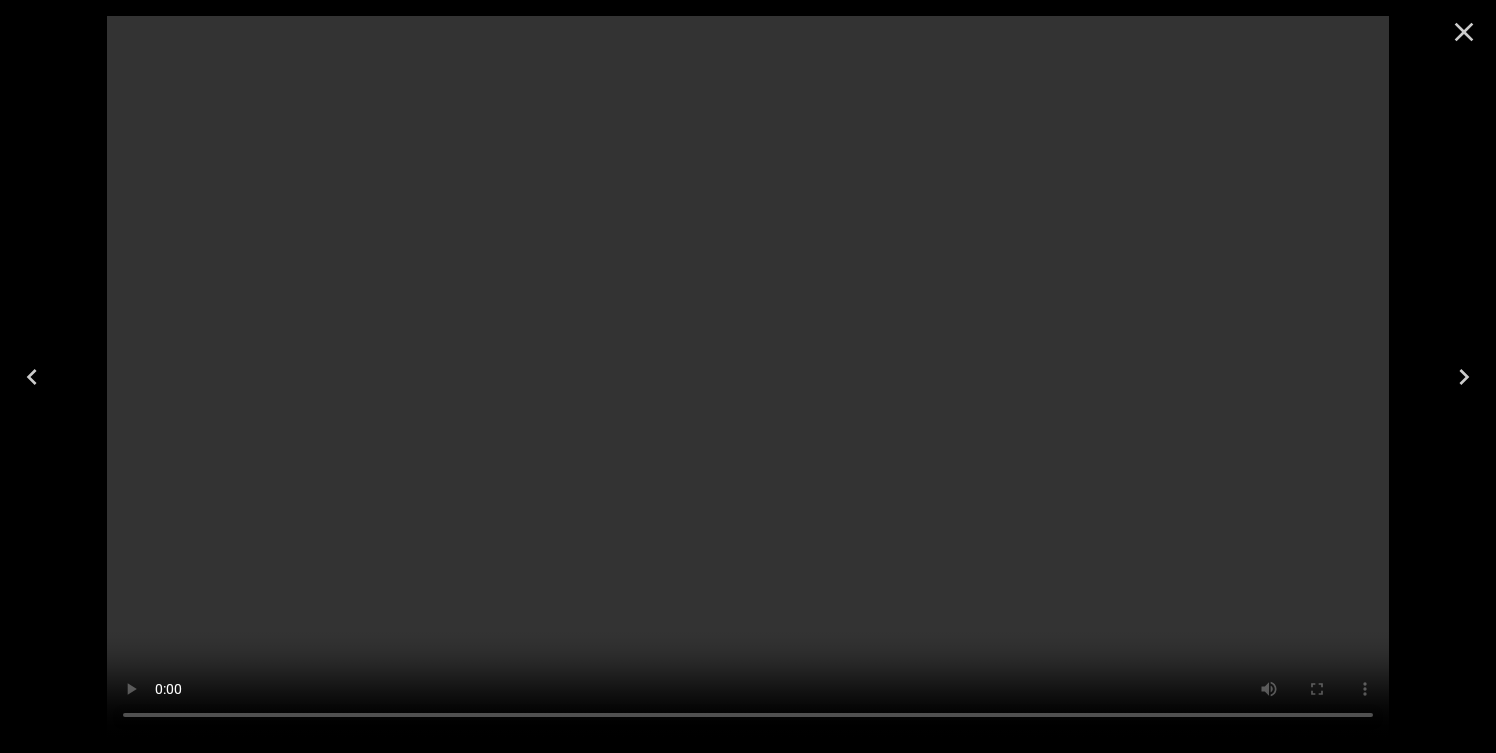 click 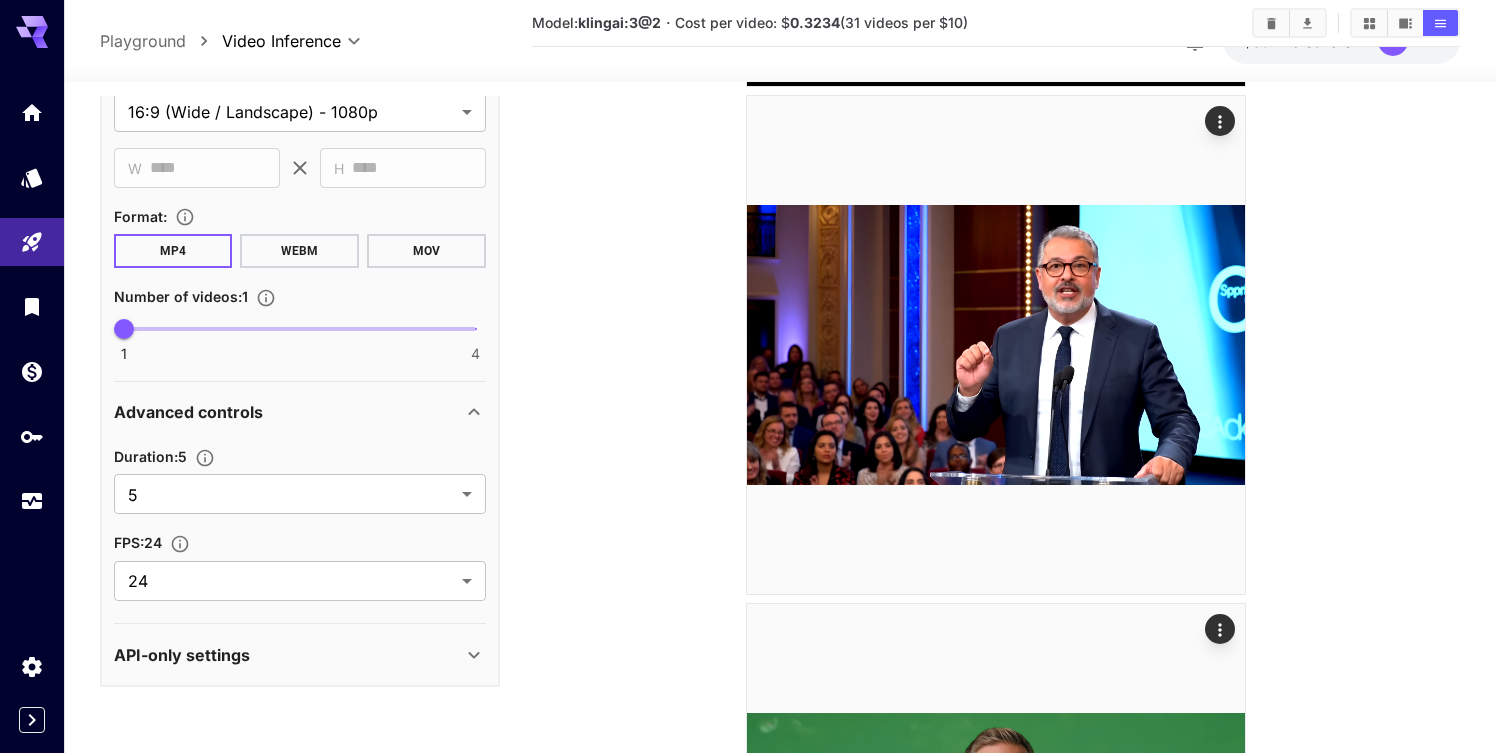 scroll, scrollTop: 1033, scrollLeft: 0, axis: vertical 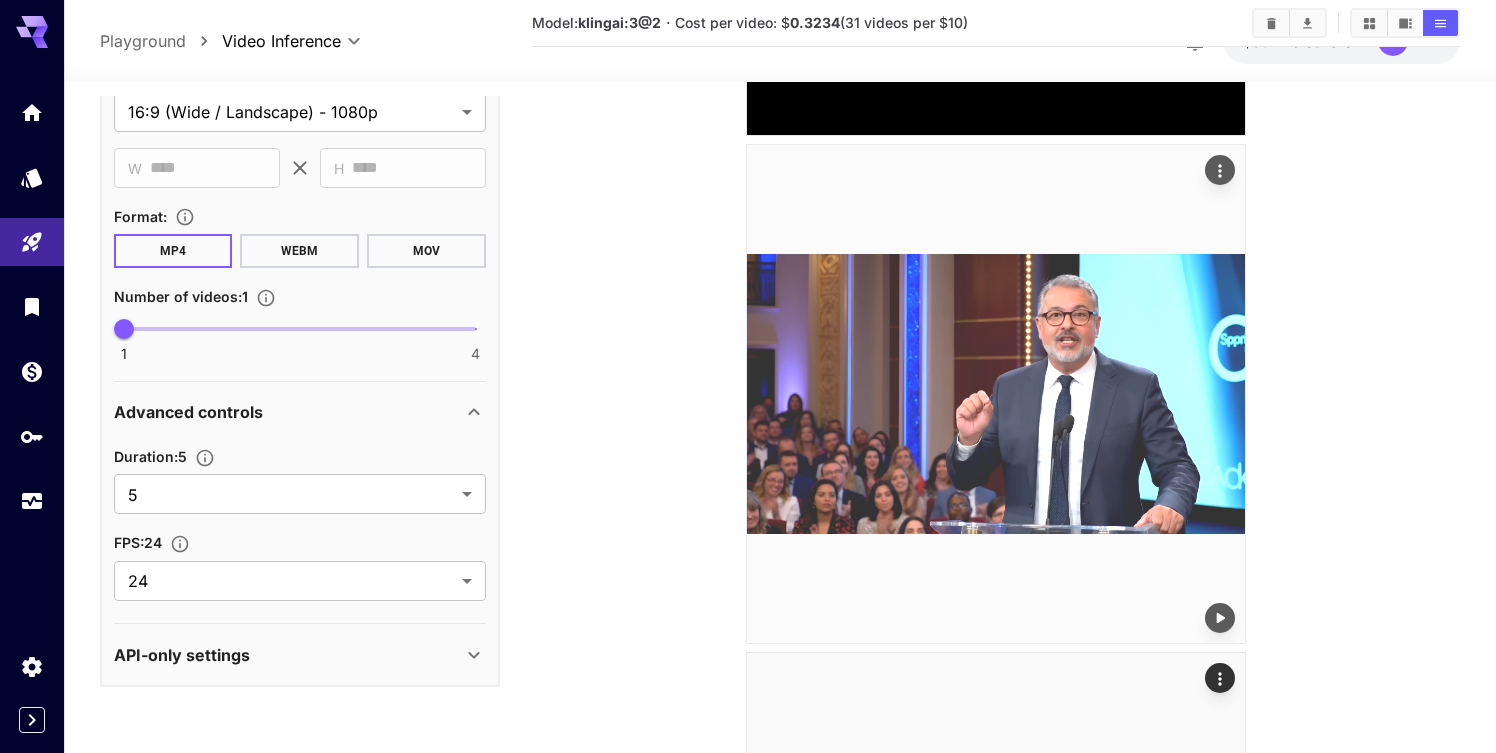 click 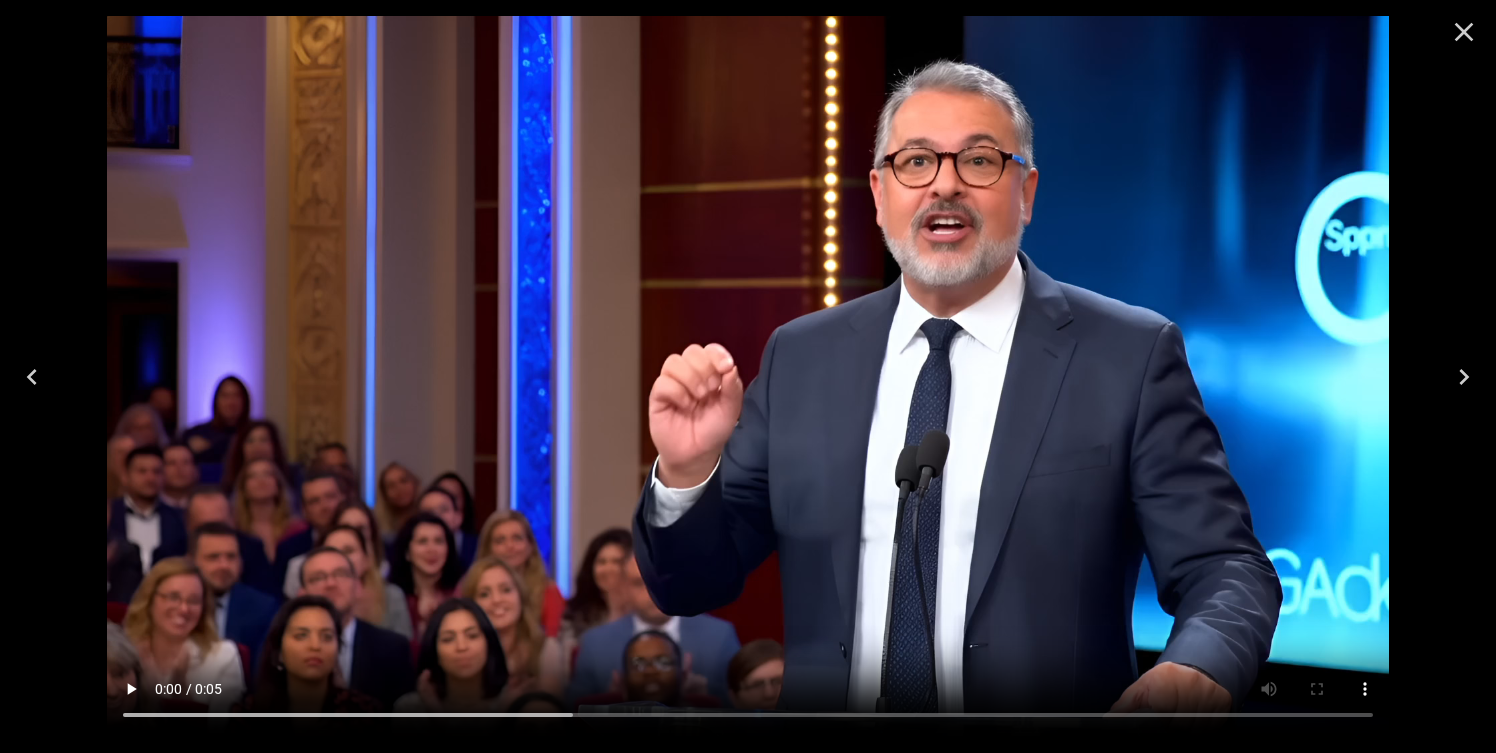 click 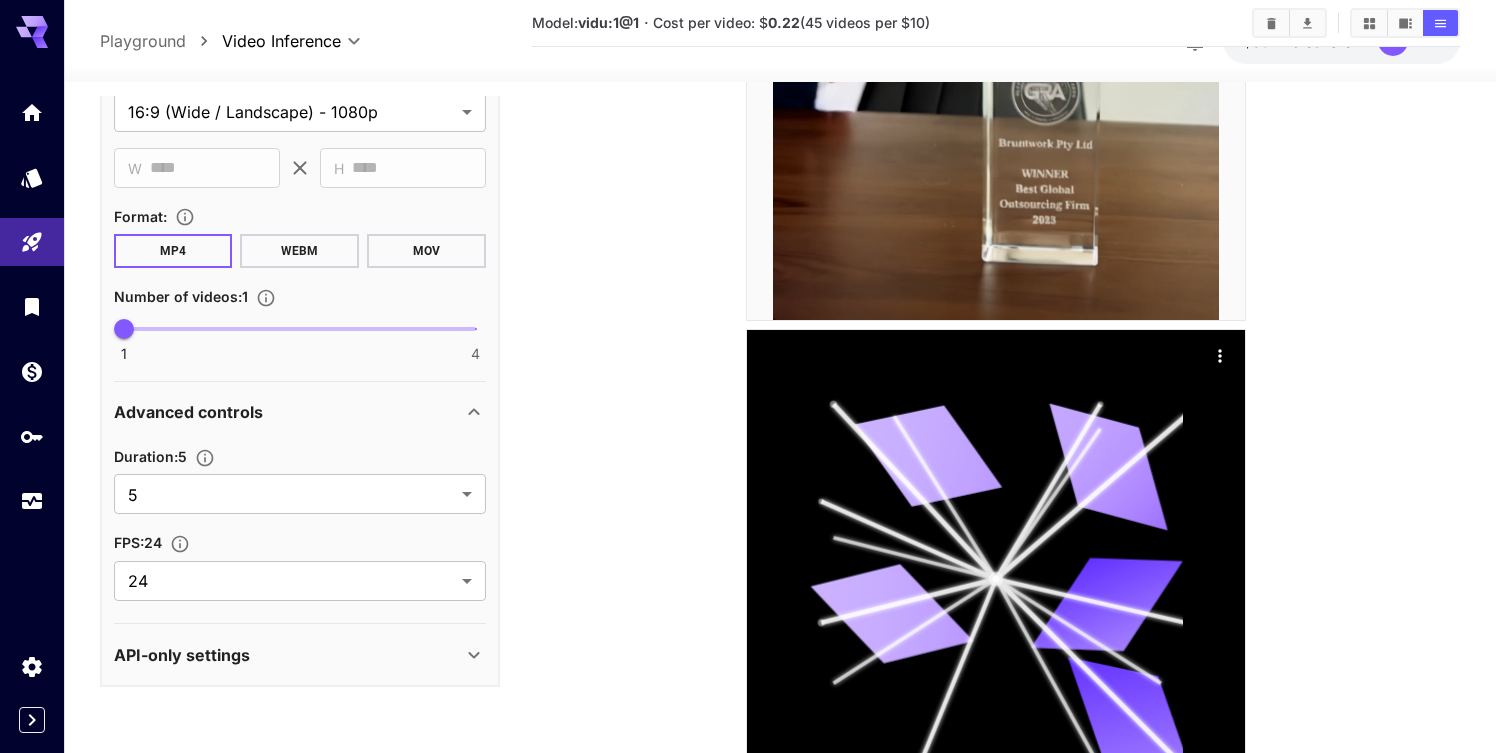 scroll, scrollTop: 0, scrollLeft: 0, axis: both 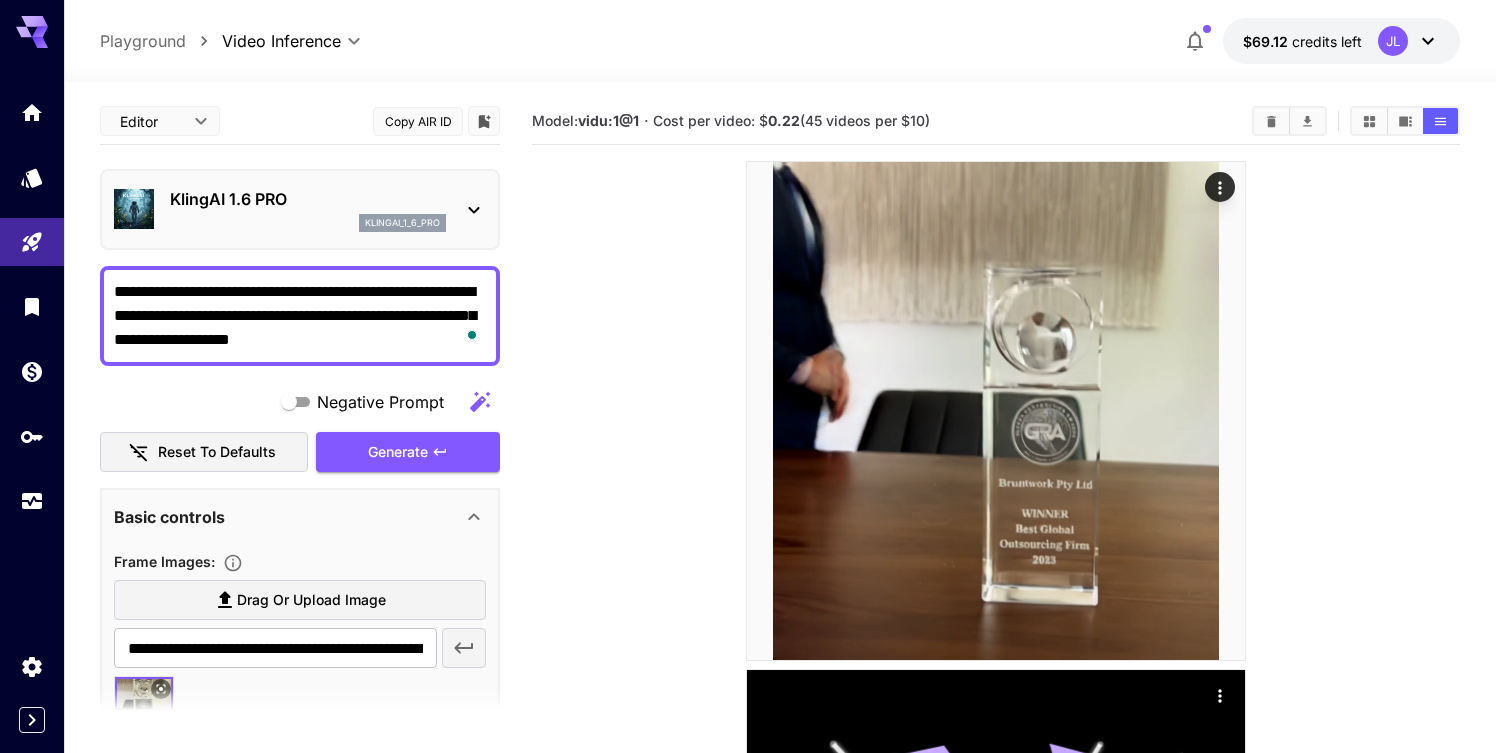 click 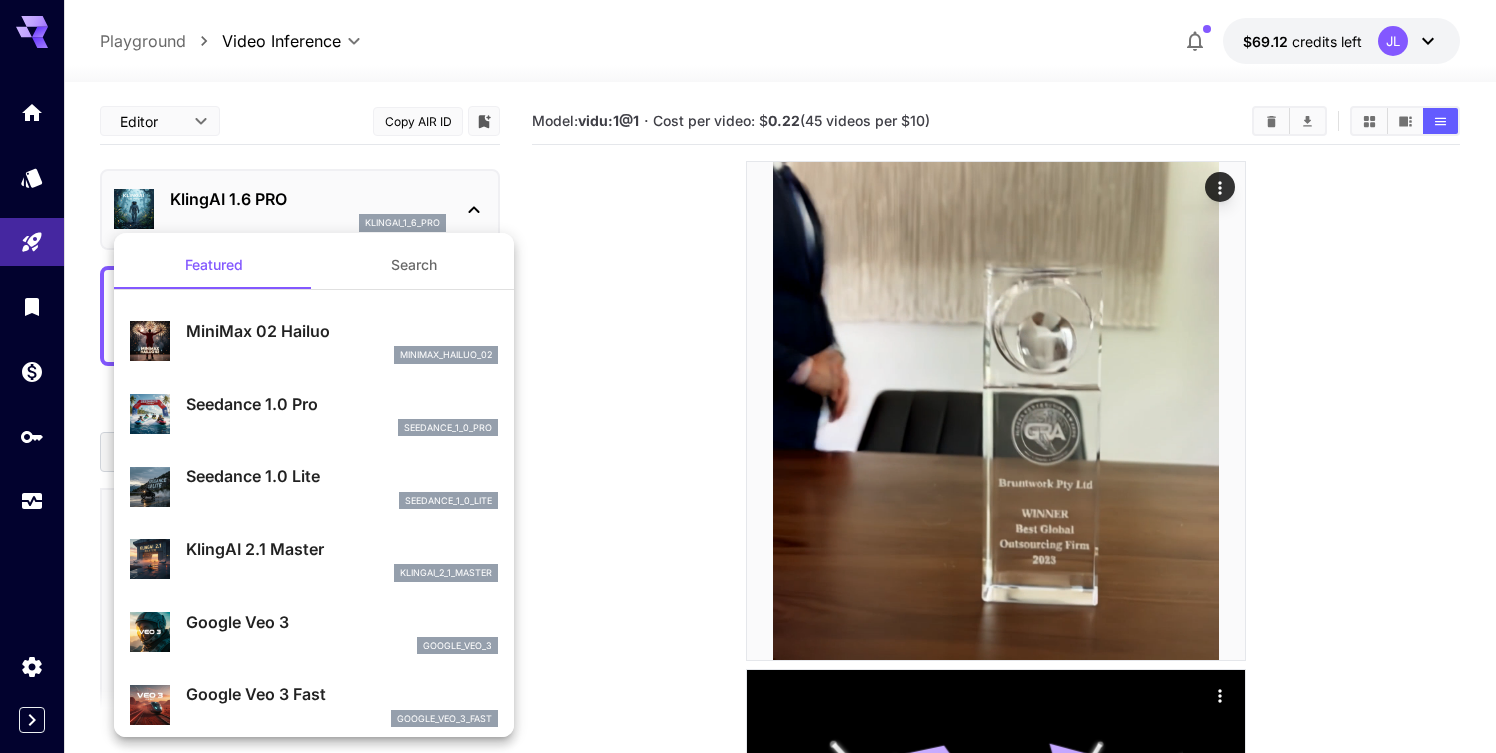 click on "minimax_hailuo_02" at bounding box center (342, 355) 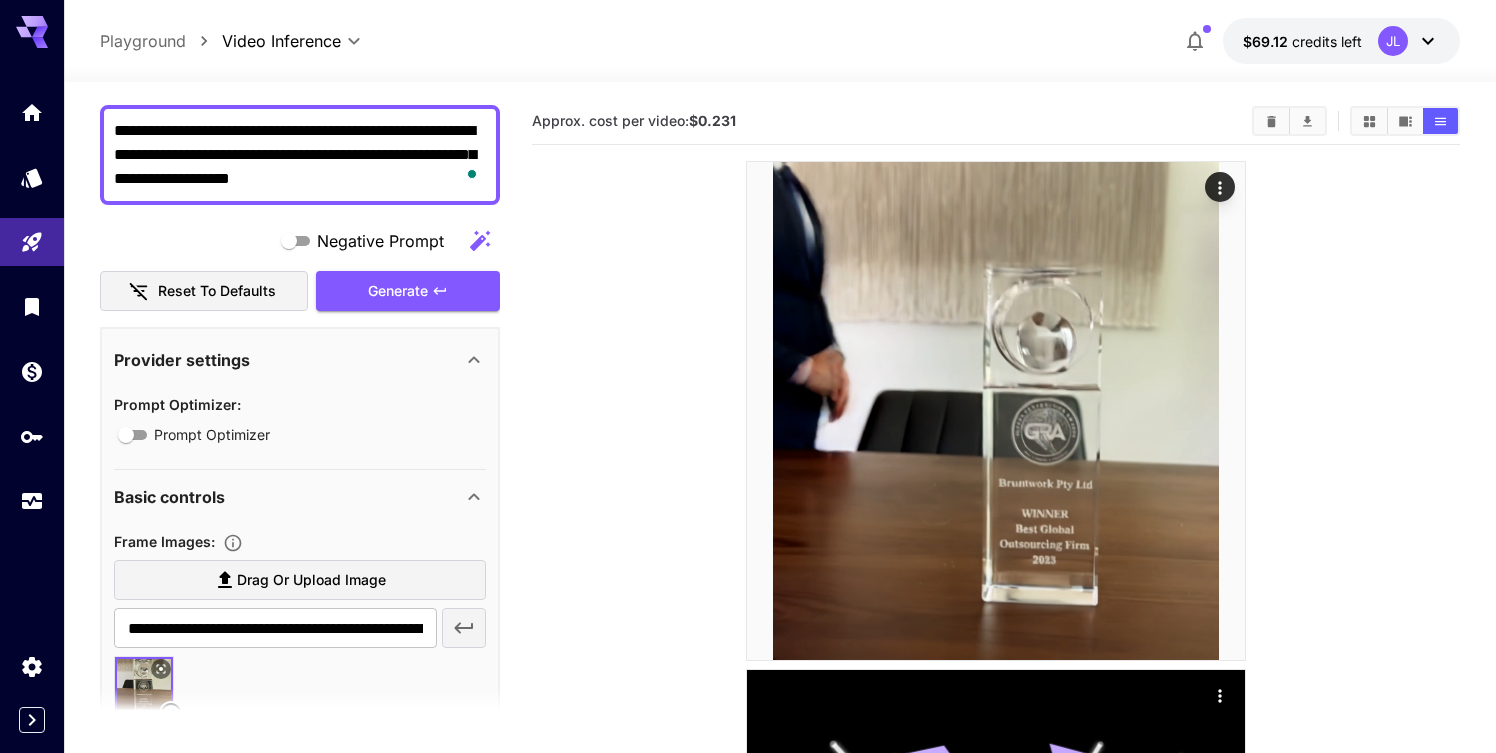 scroll, scrollTop: 162, scrollLeft: 0, axis: vertical 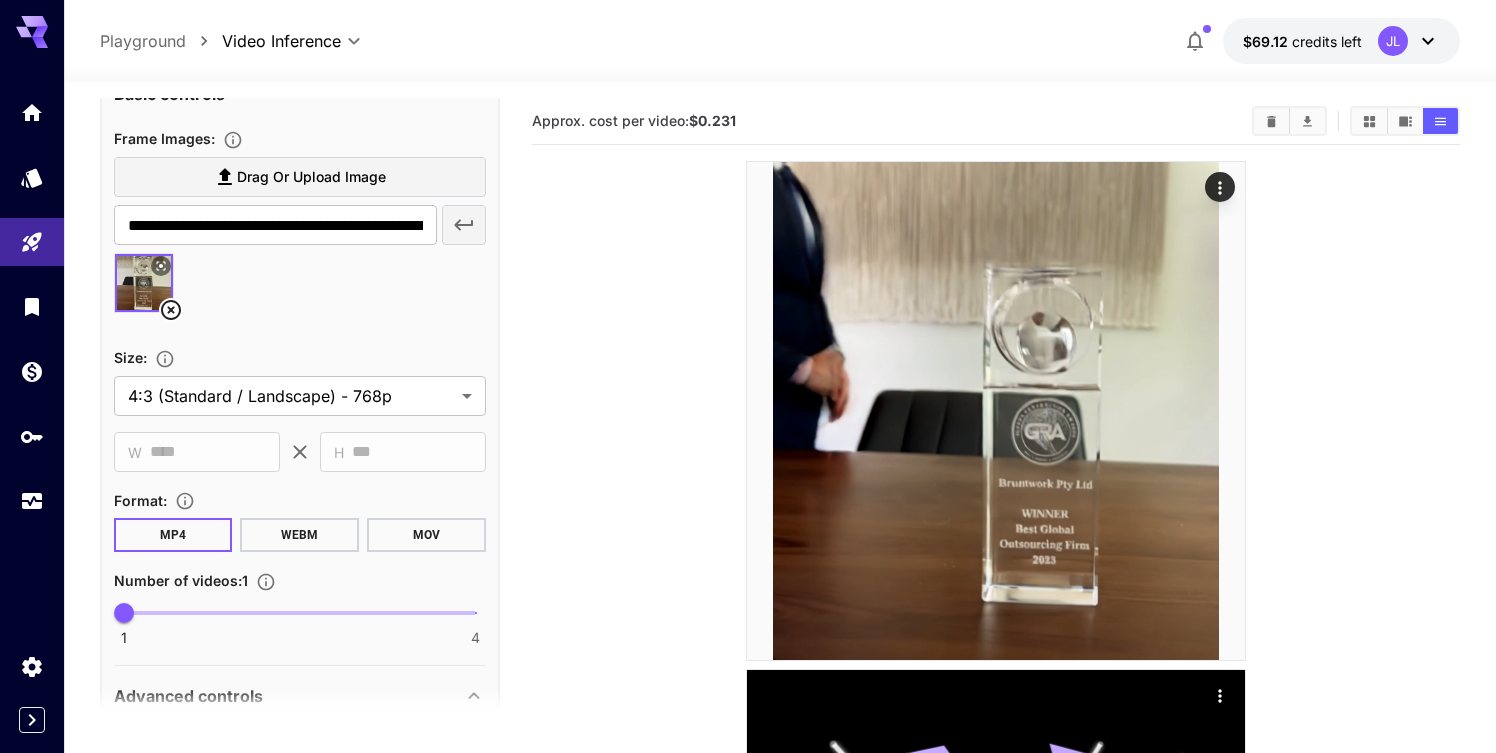 click 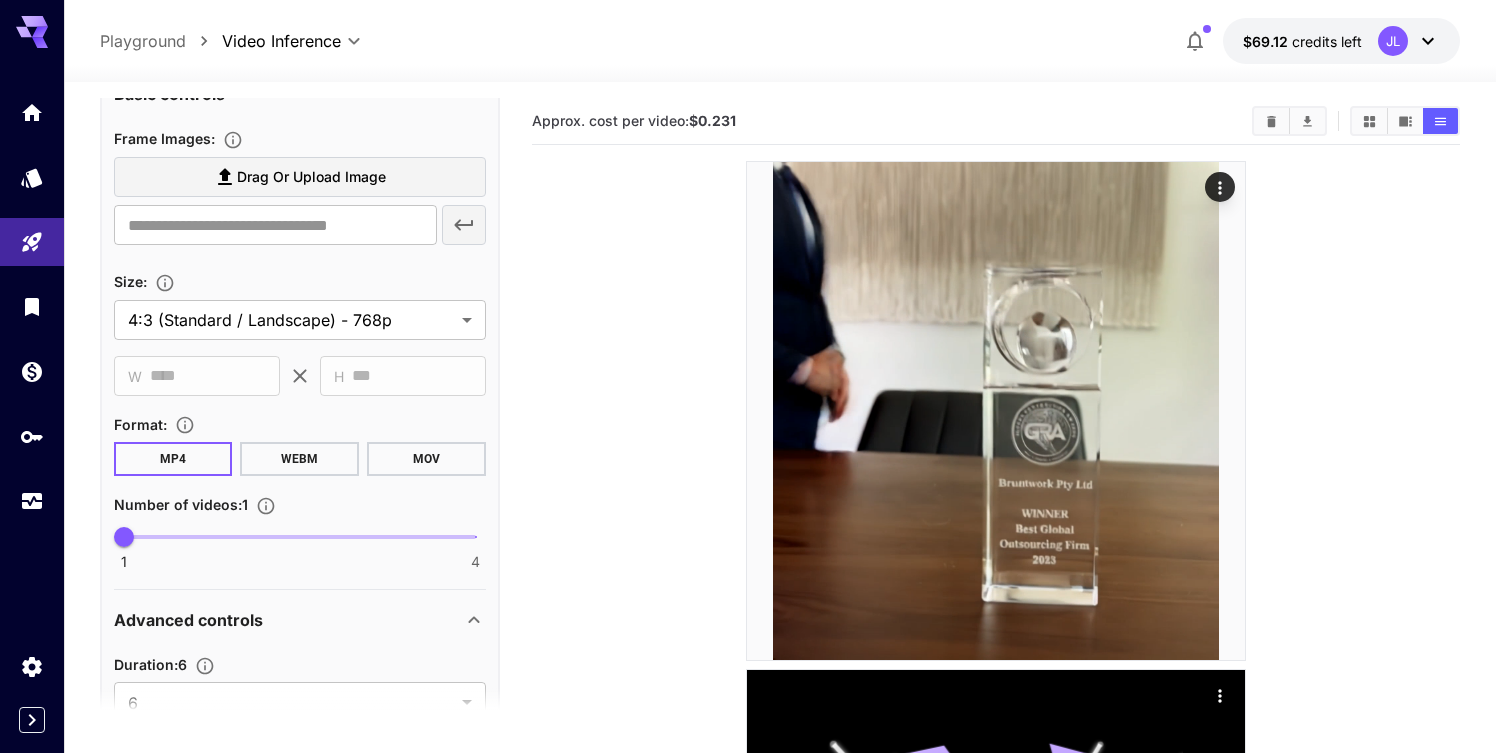 click on "Drag or upload image" at bounding box center (300, 177) 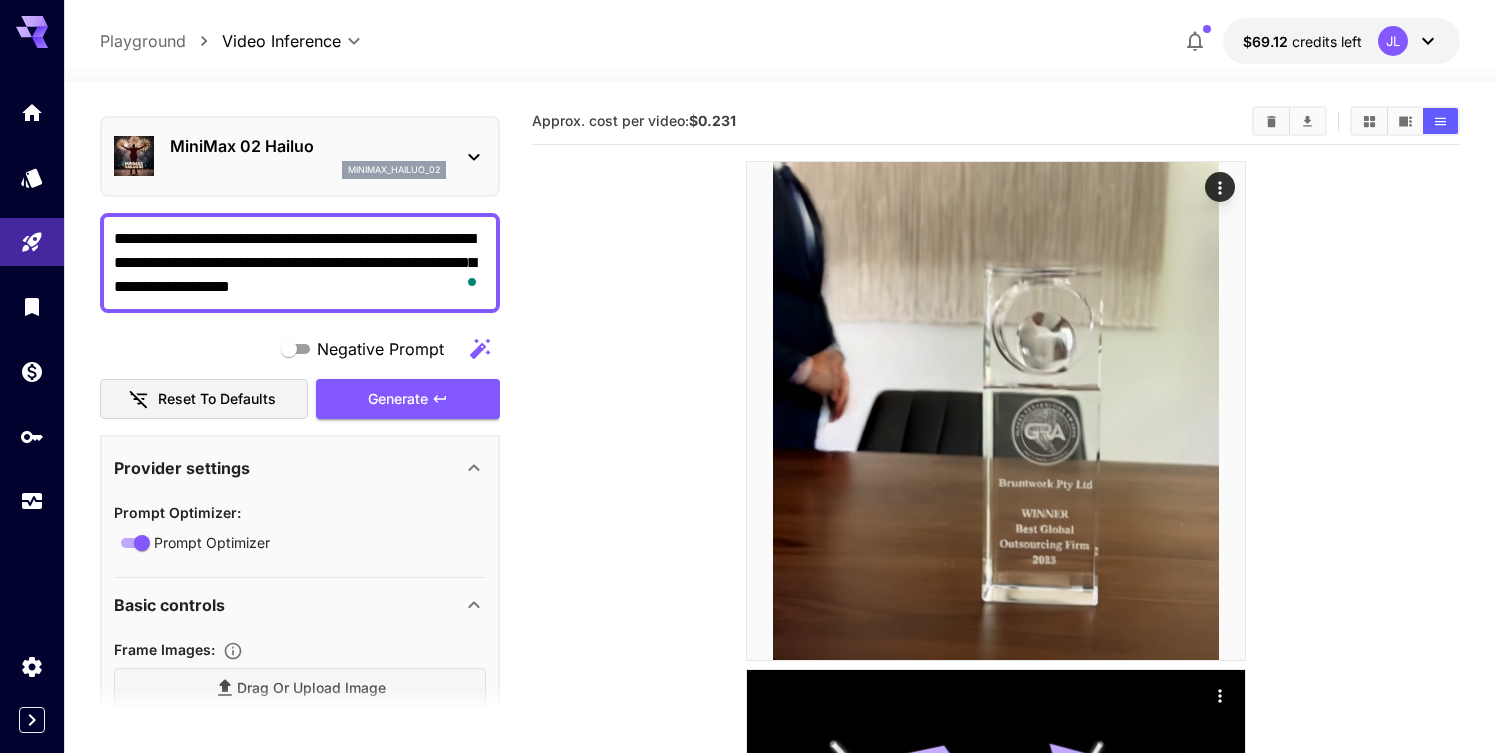scroll, scrollTop: 0, scrollLeft: 0, axis: both 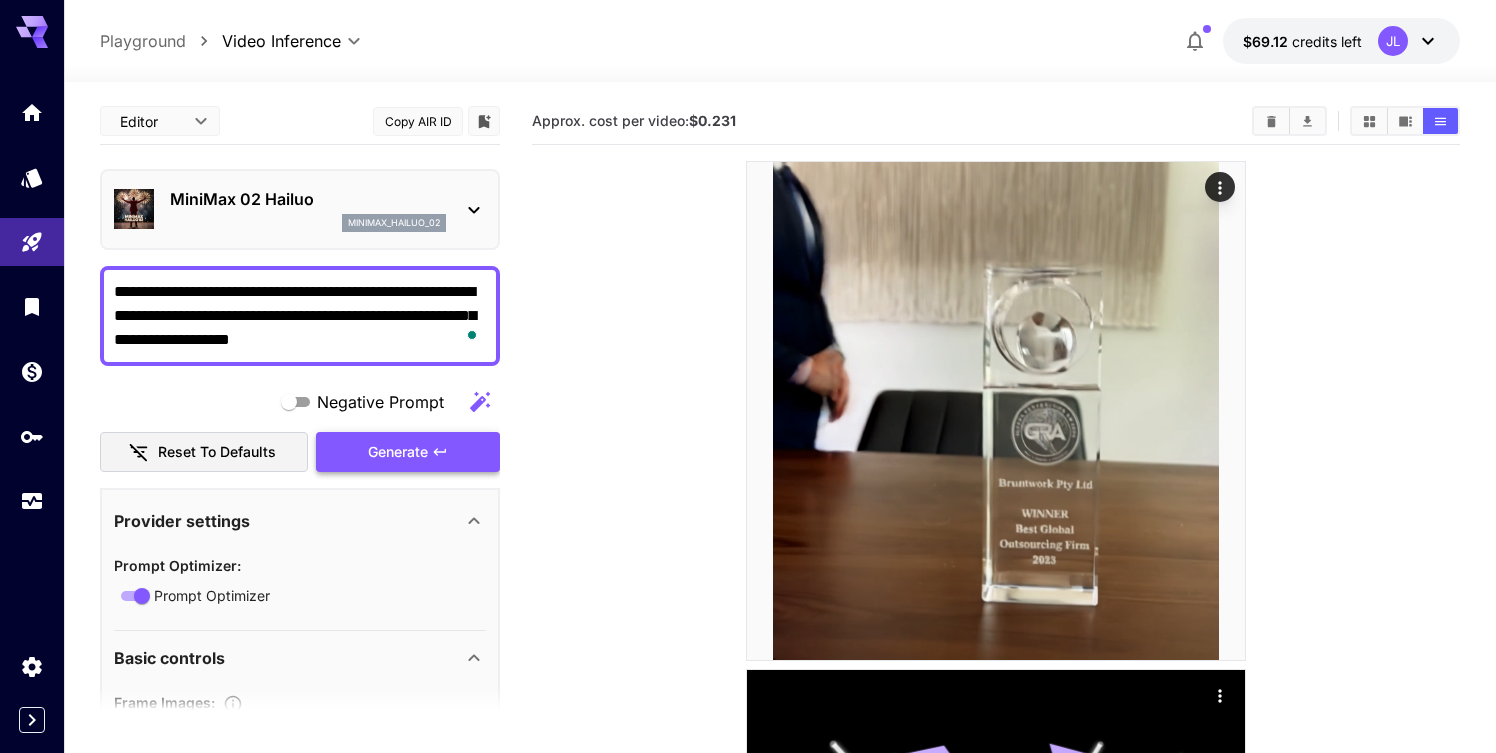 click on "Generate" at bounding box center (408, 452) 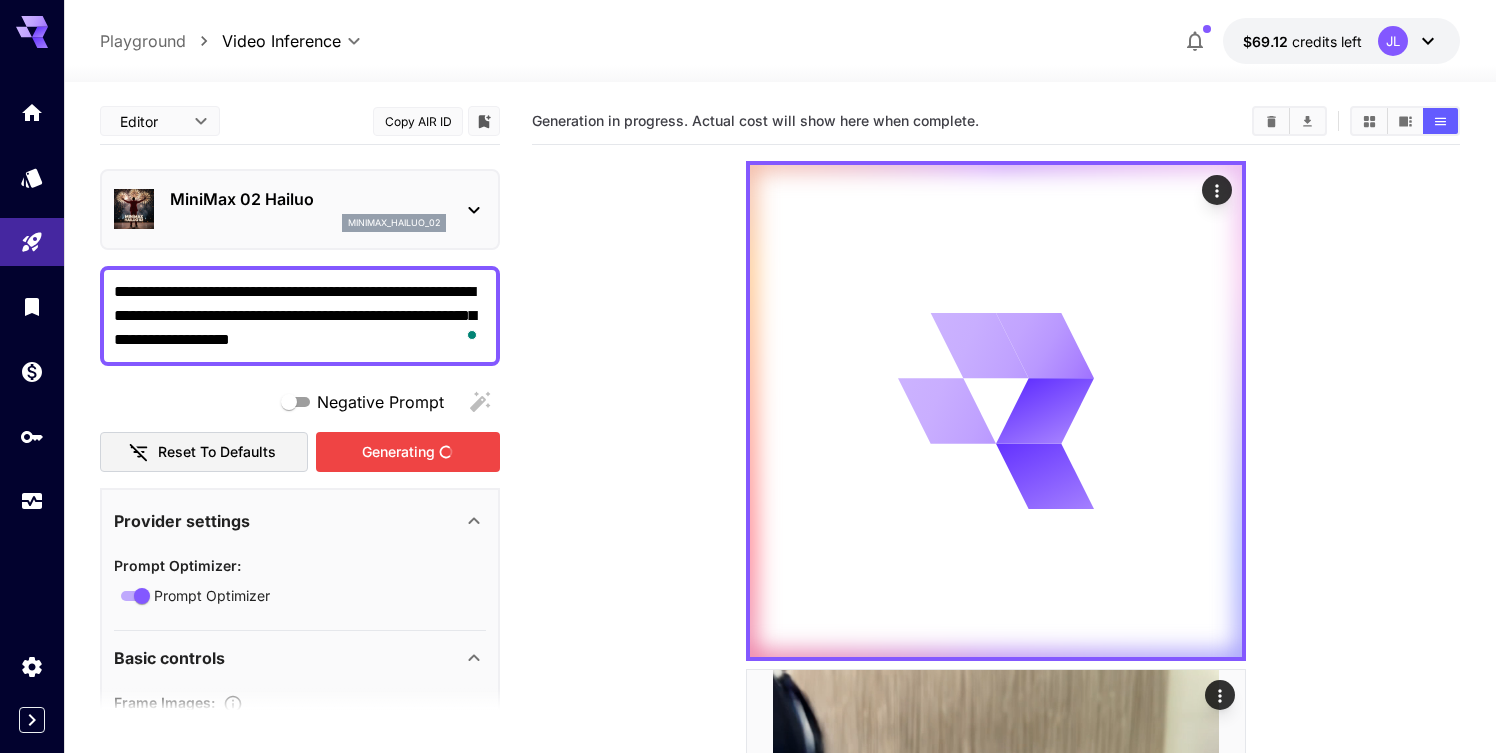 click 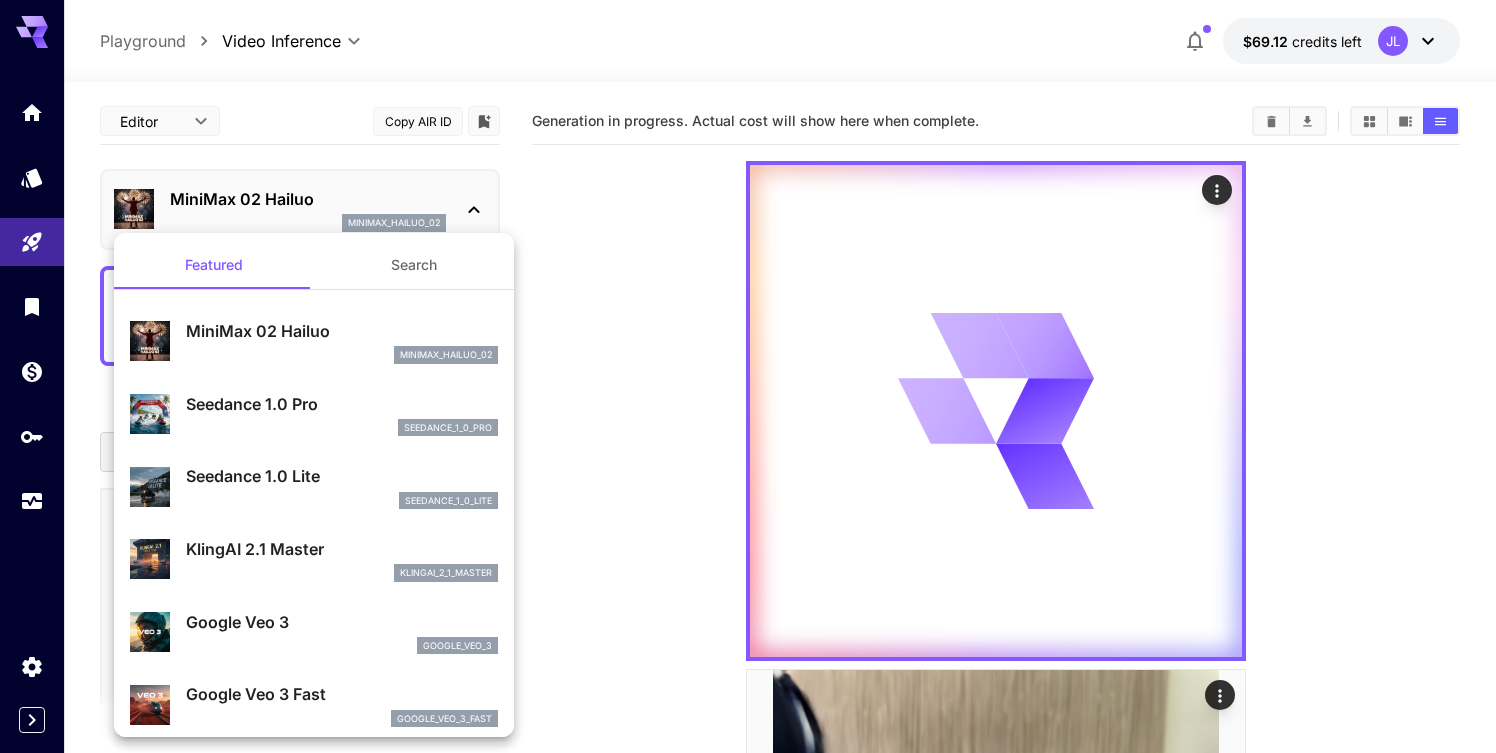 type on "**********" 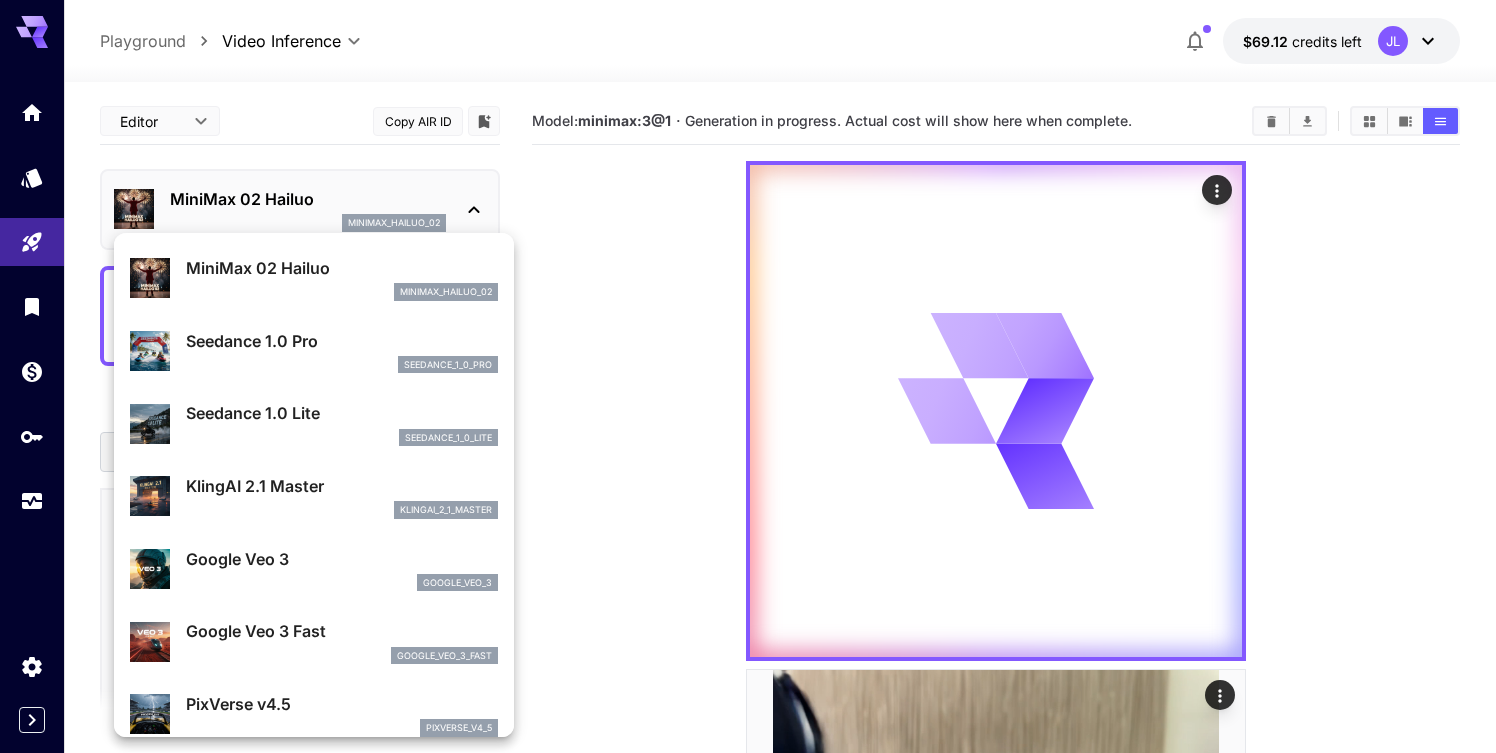 scroll, scrollTop: 76, scrollLeft: 0, axis: vertical 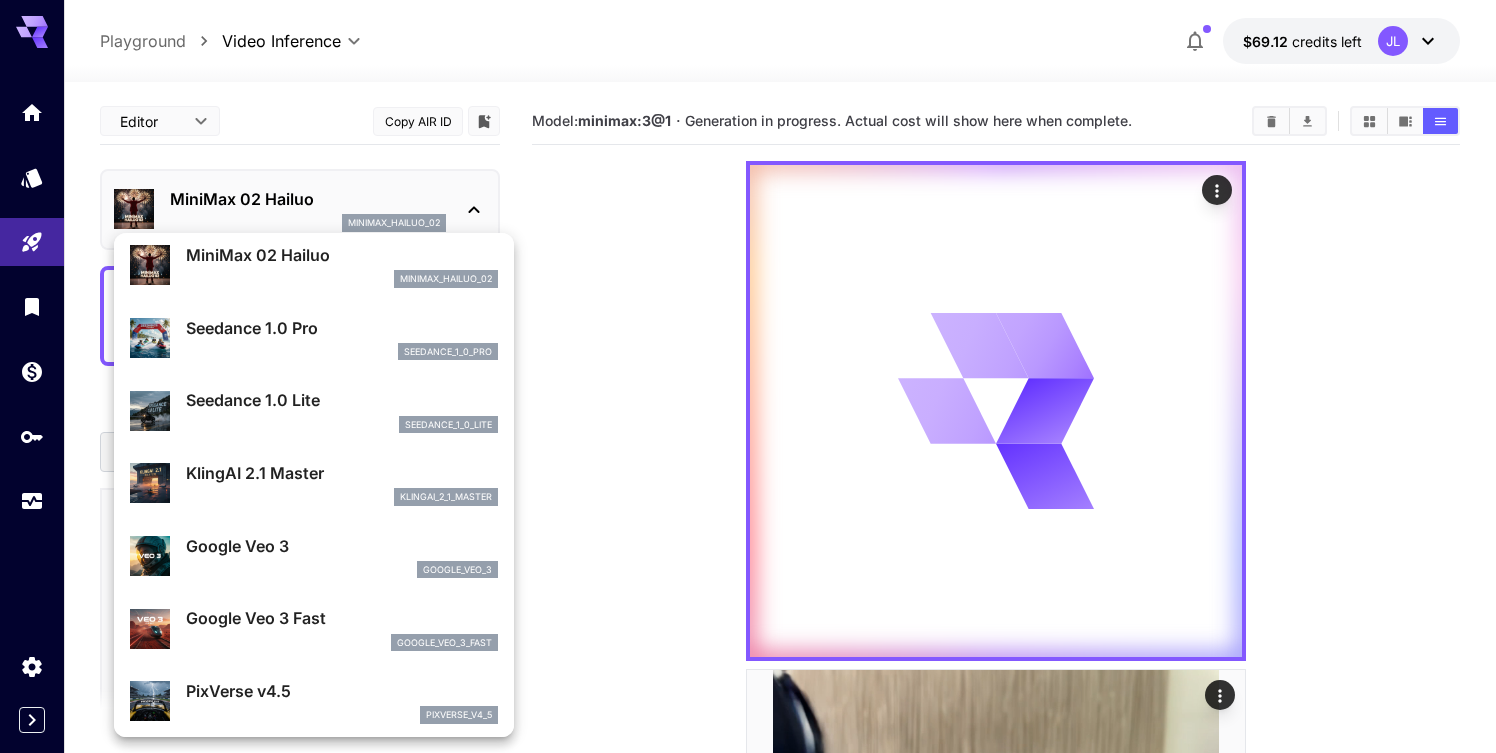 click on "google_veo_3" at bounding box center (342, 570) 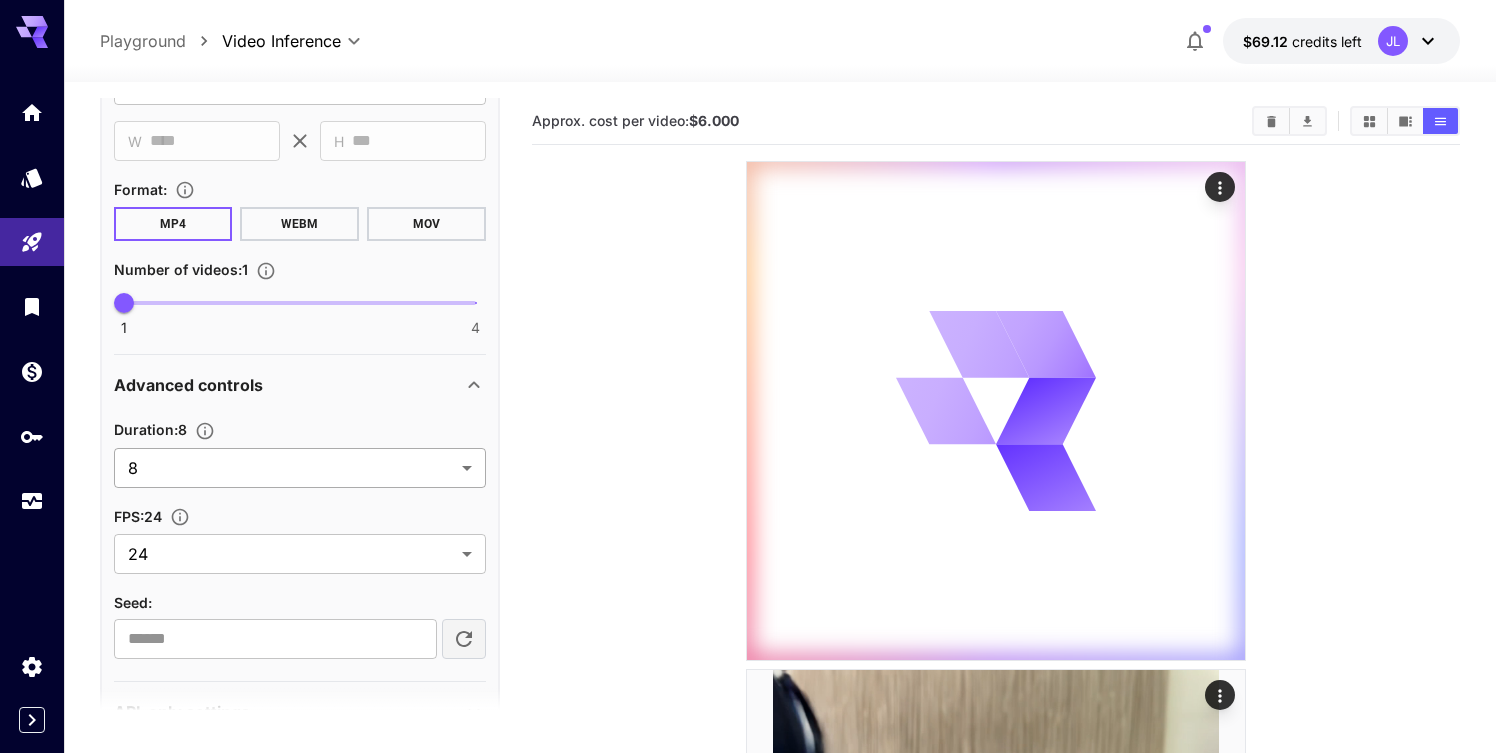 scroll, scrollTop: 948, scrollLeft: 0, axis: vertical 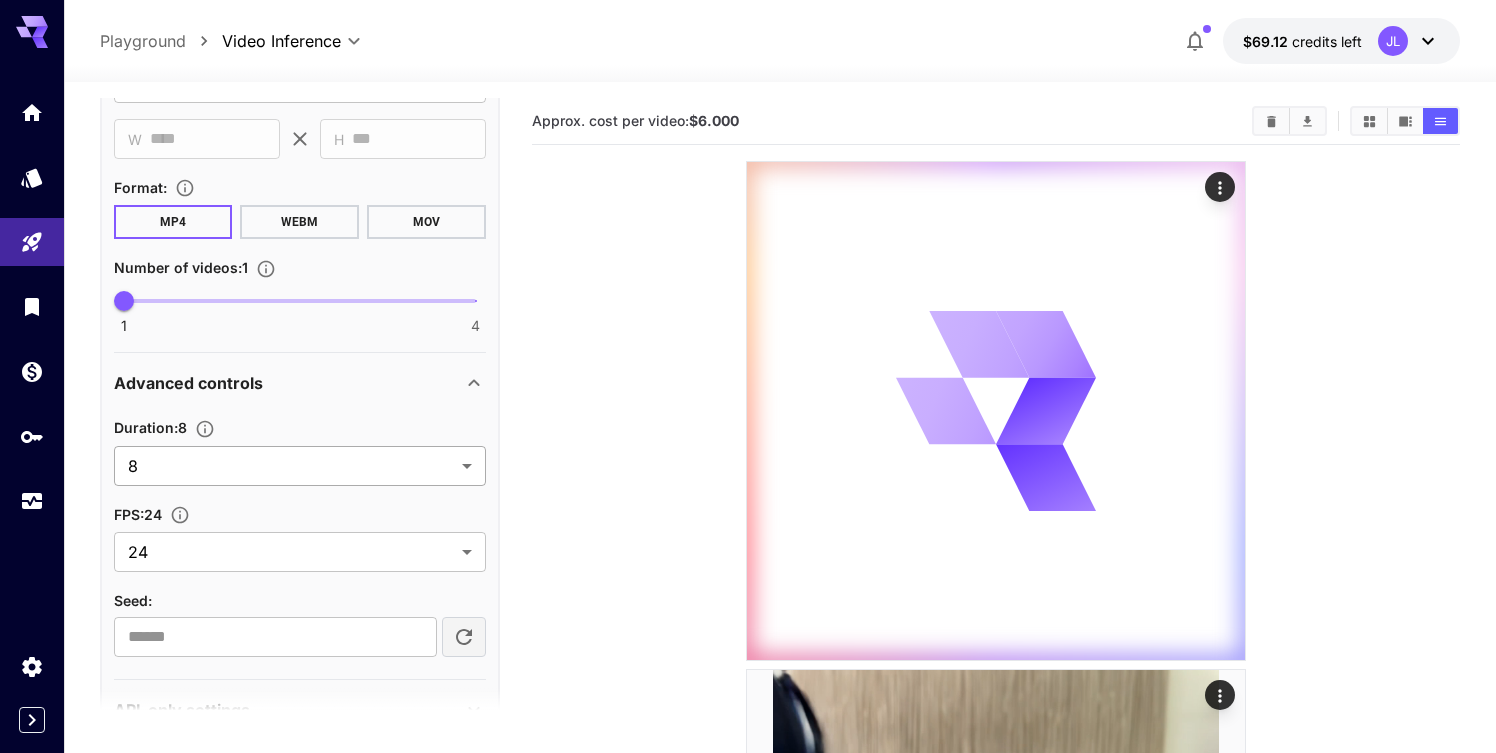 click on "**********" at bounding box center [748, 2392] 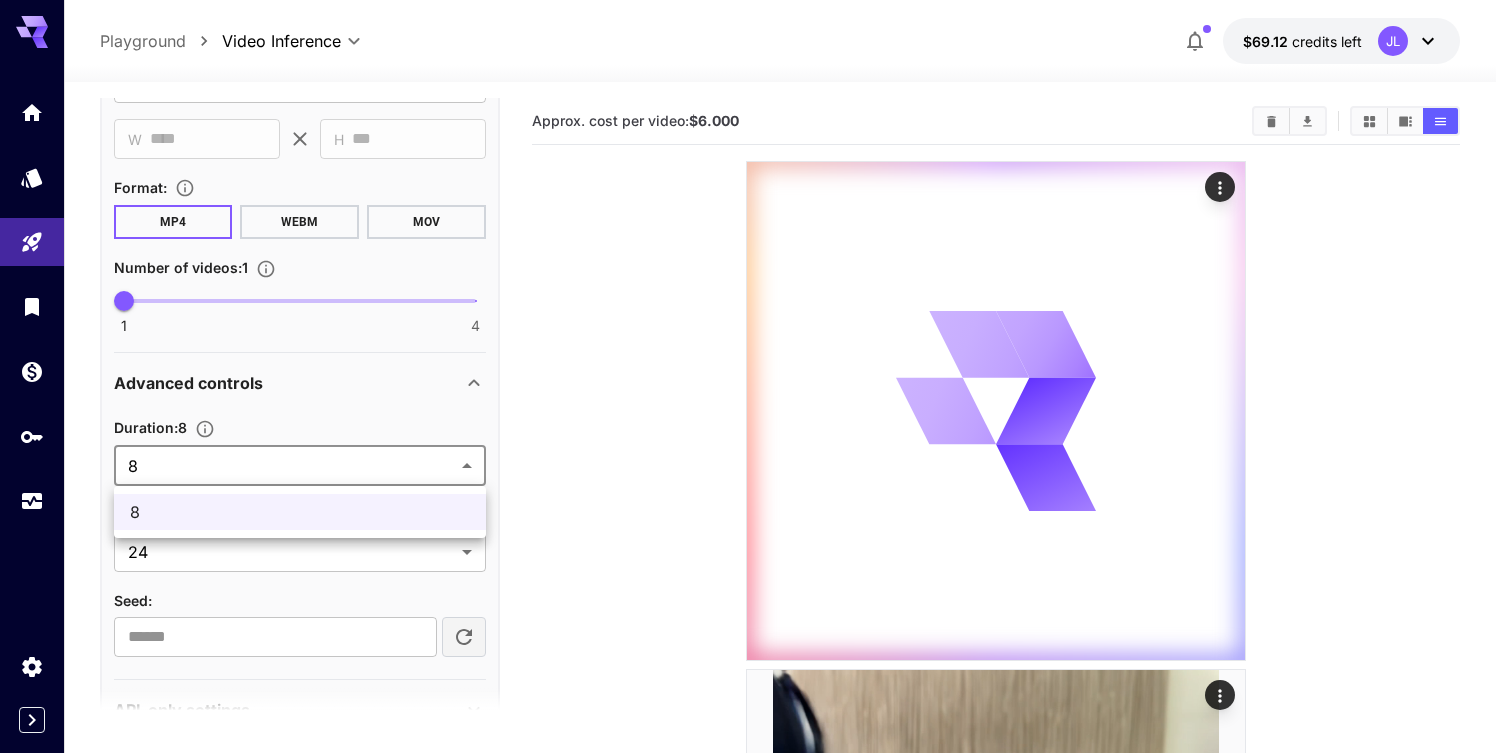 click at bounding box center [748, 376] 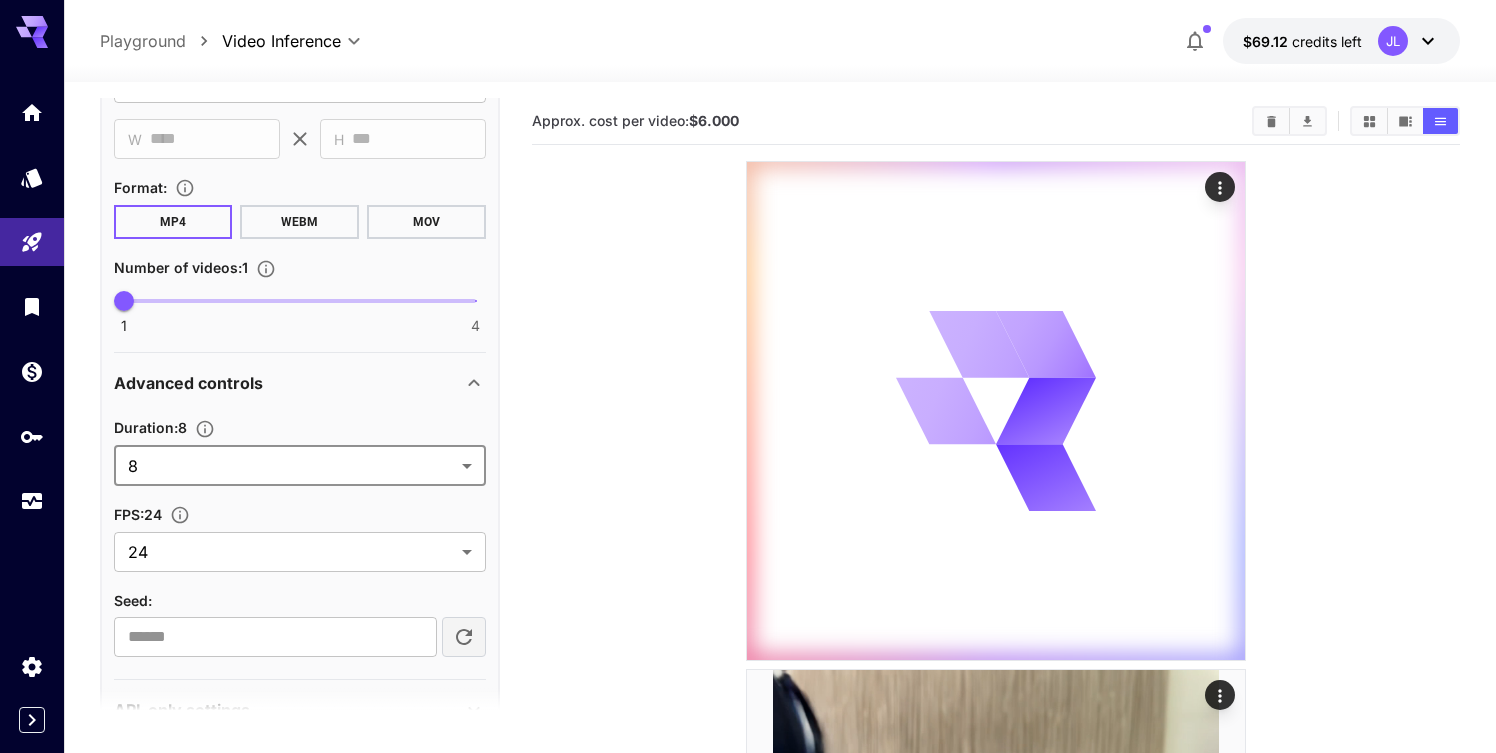 click on "**********" at bounding box center (748, 2392) 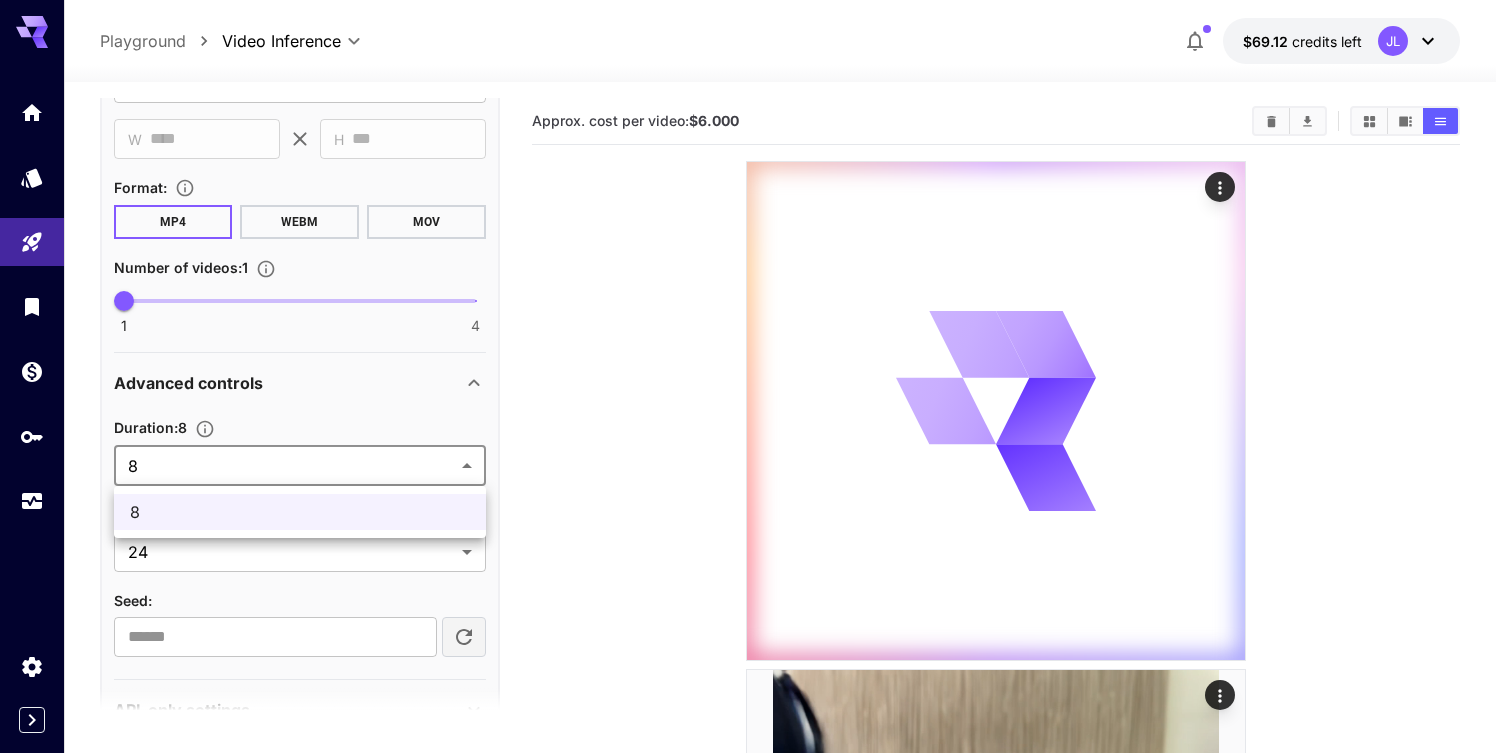 click at bounding box center [748, 376] 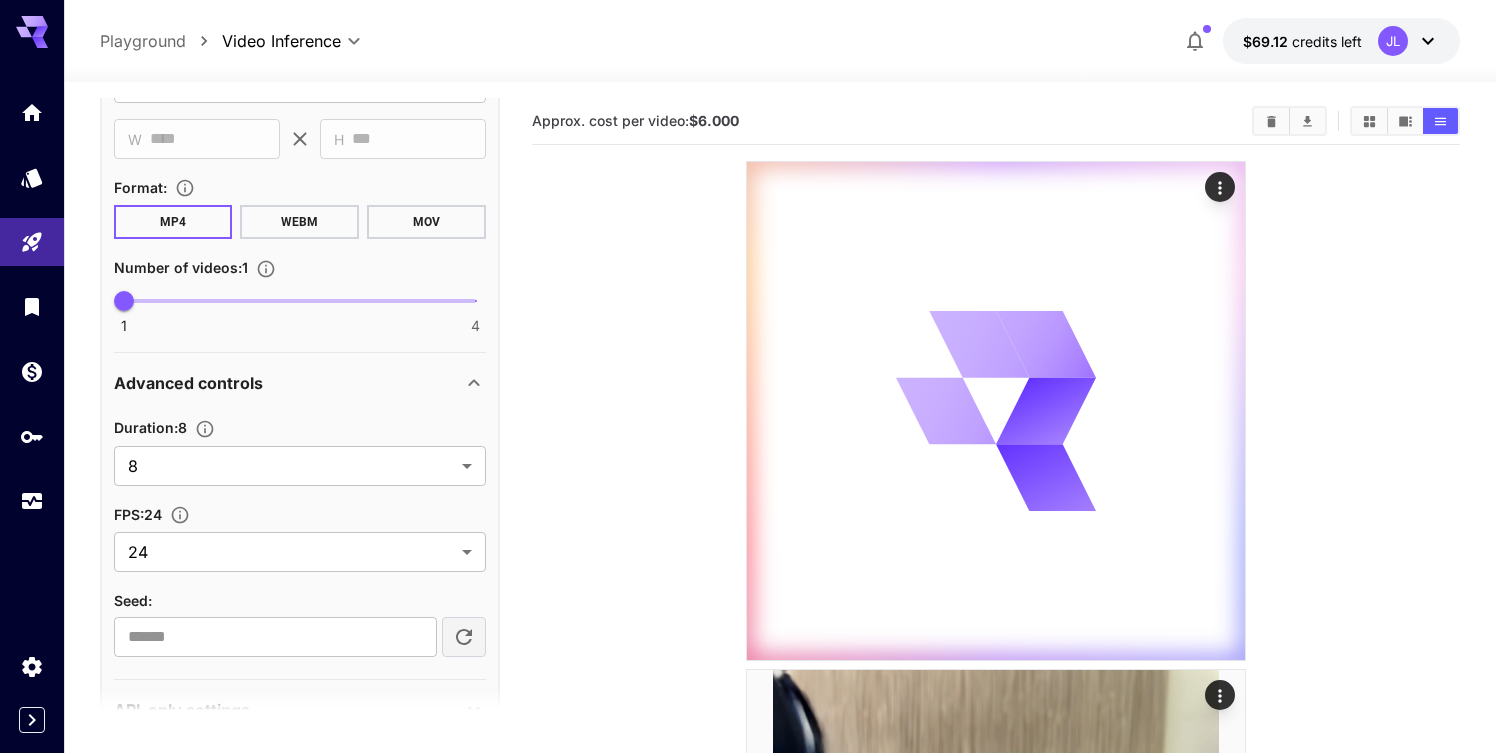 click on "FPS :  24" at bounding box center (300, 514) 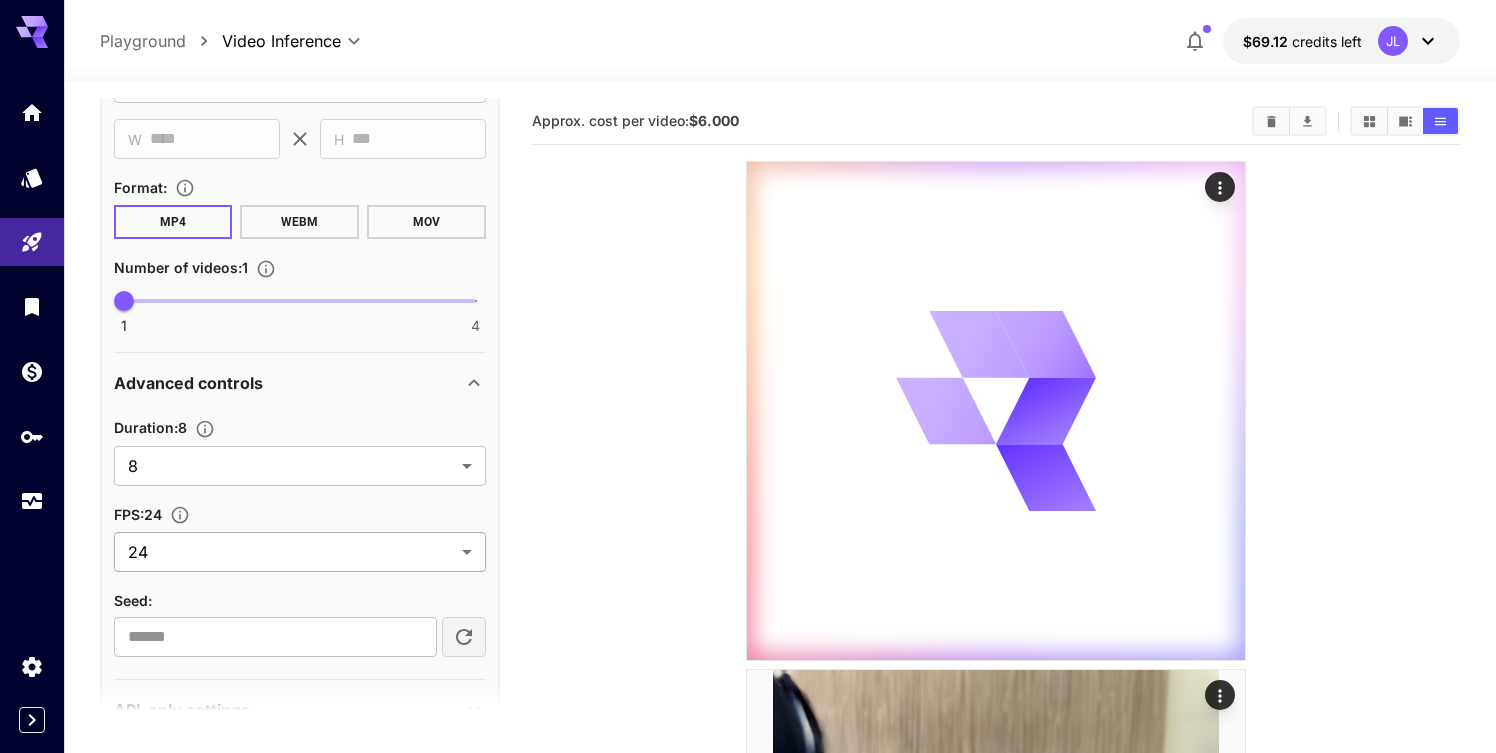 click on "**********" at bounding box center (748, 2392) 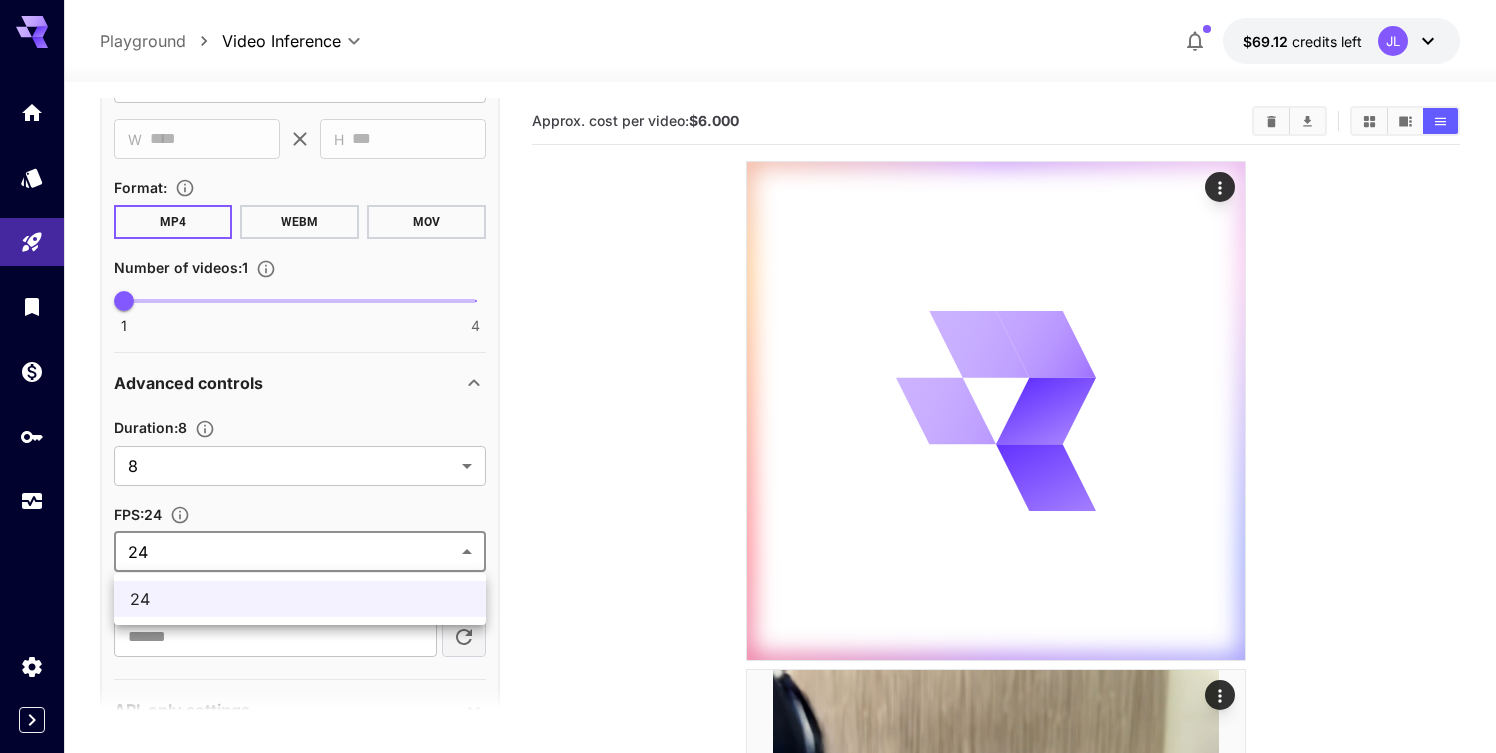 click at bounding box center (748, 376) 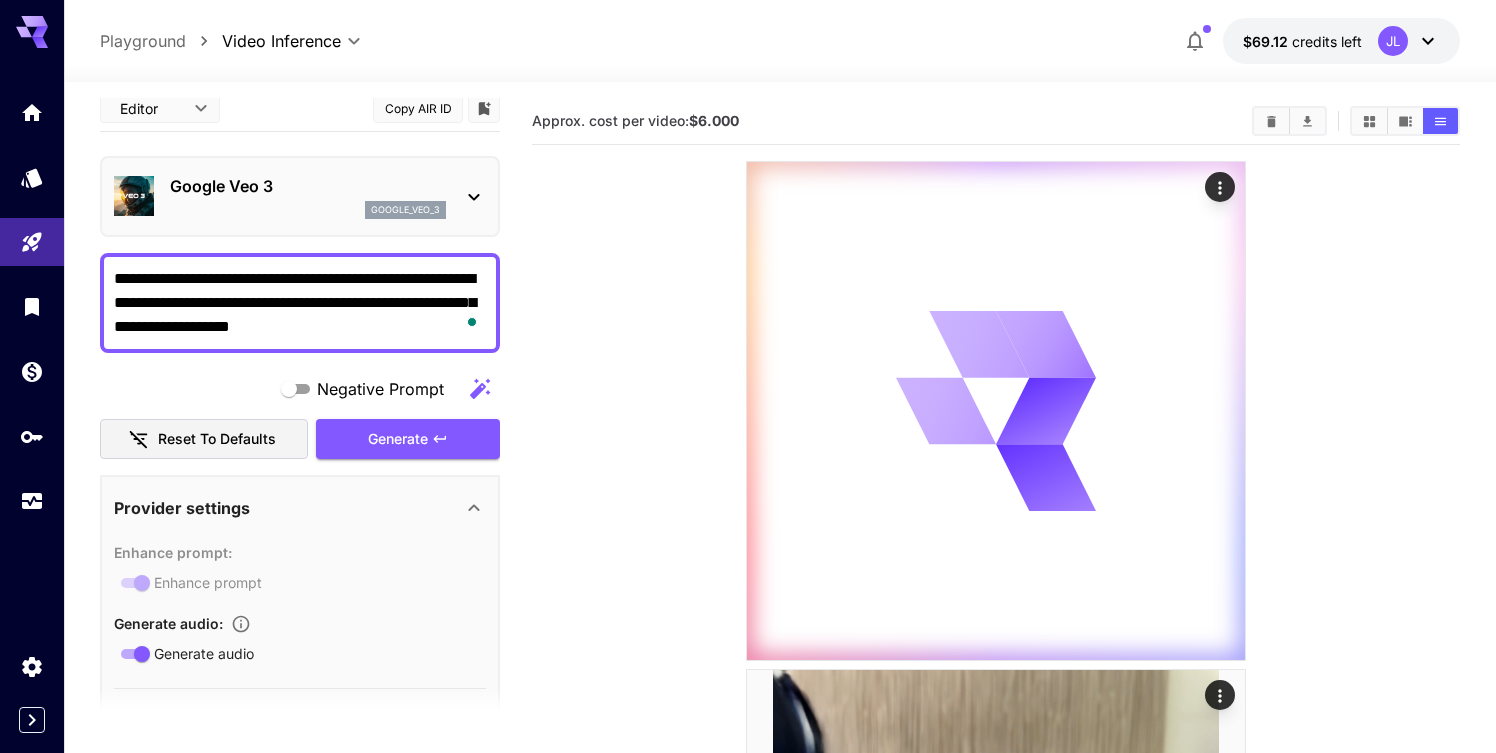 scroll, scrollTop: 0, scrollLeft: 0, axis: both 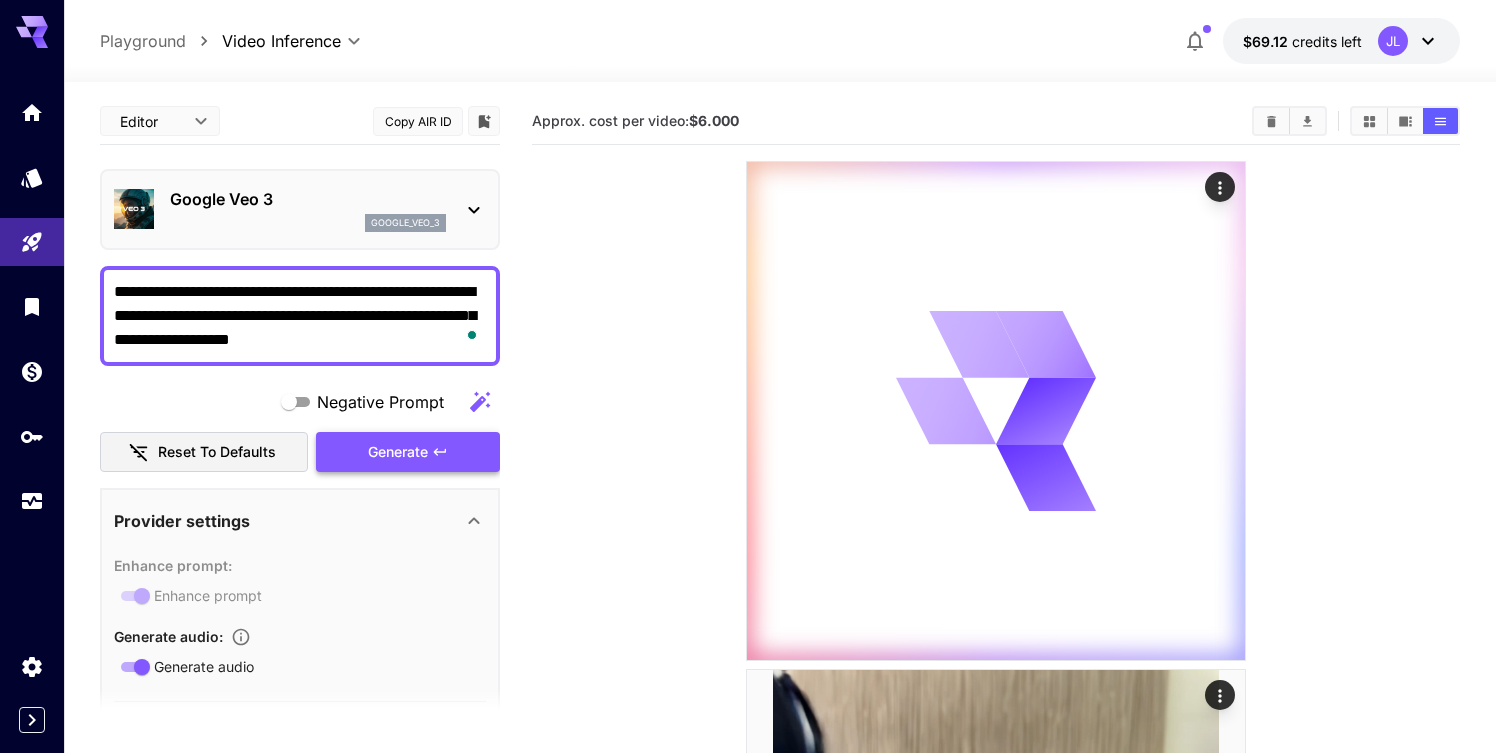 click on "Generate" at bounding box center (408, 452) 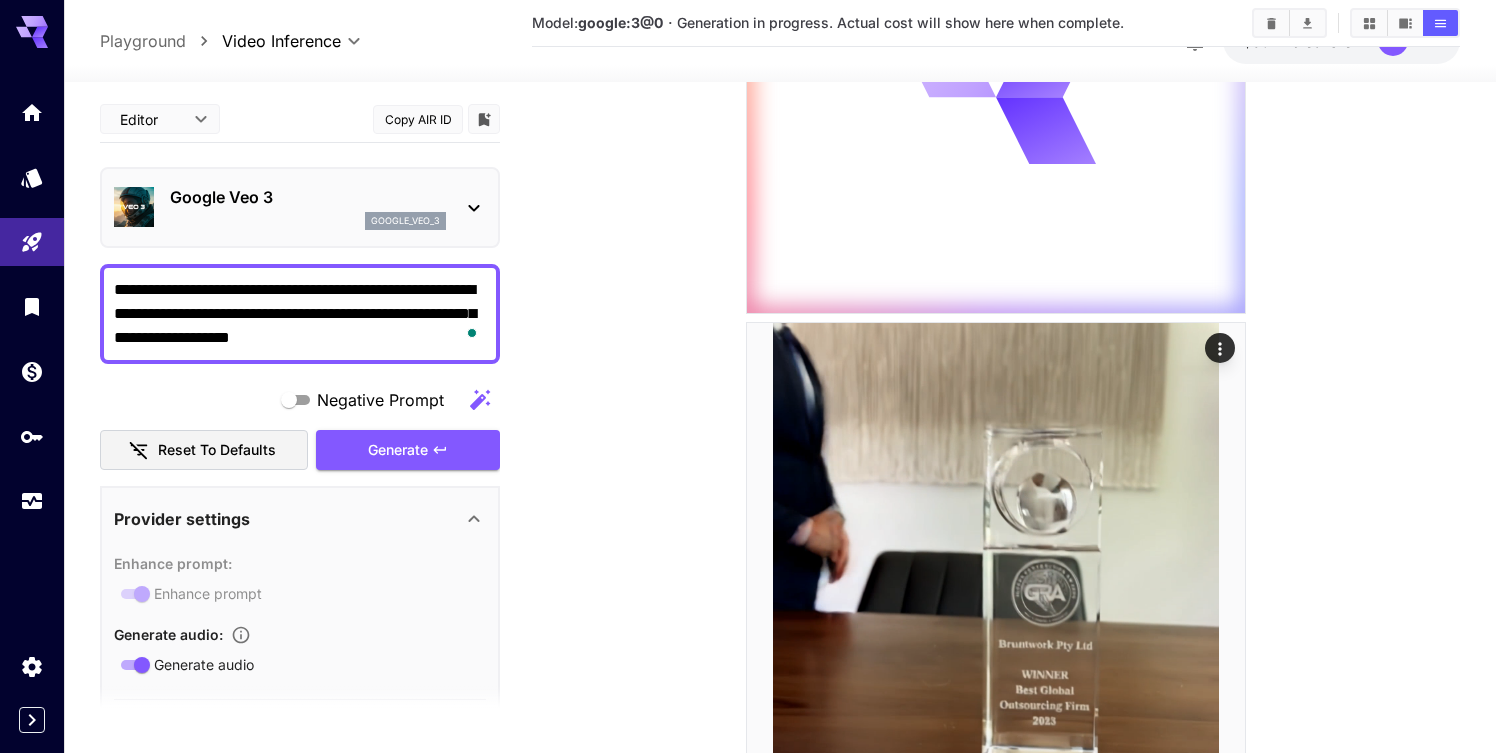 scroll, scrollTop: 858, scrollLeft: 0, axis: vertical 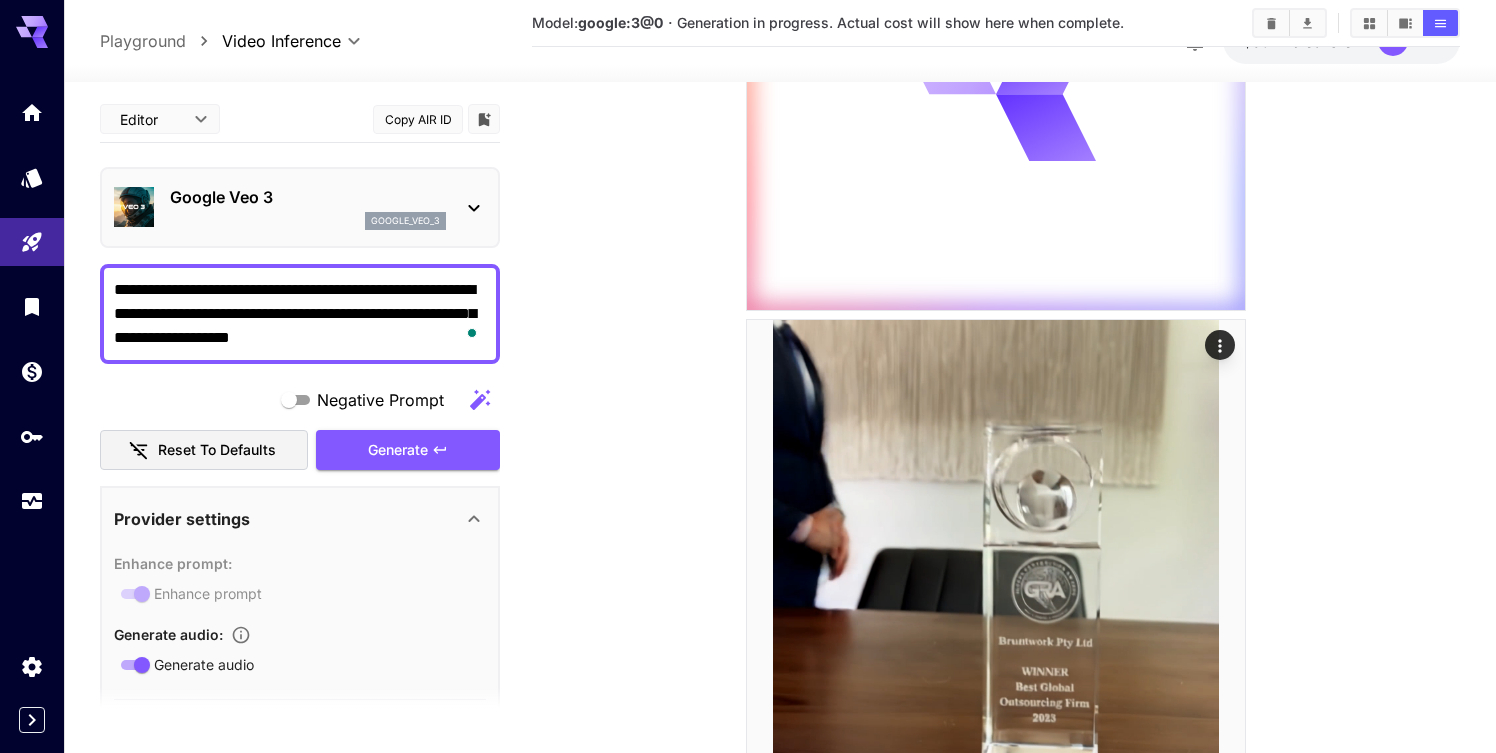 click on "Google Veo 3 google_veo_3" at bounding box center (308, 207) 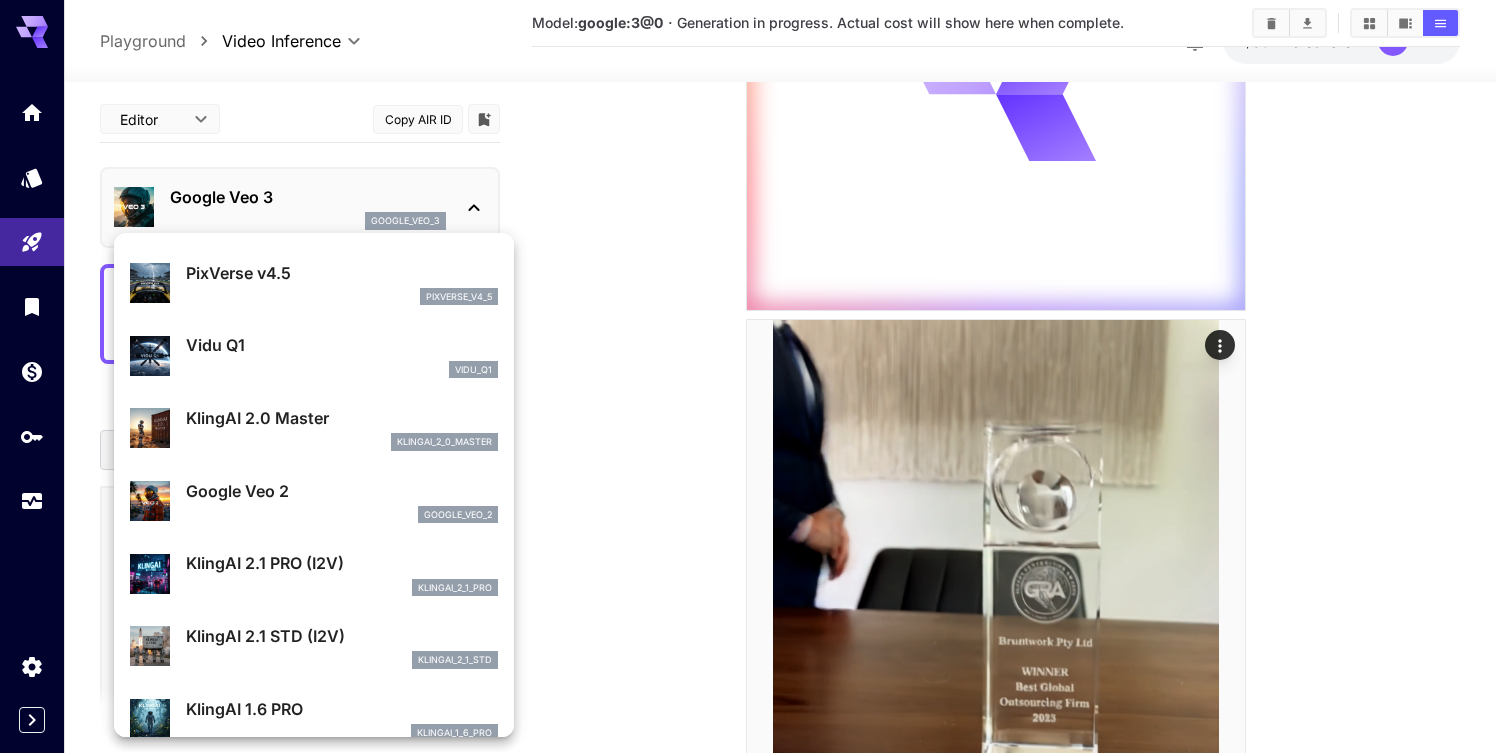 scroll, scrollTop: 512, scrollLeft: 0, axis: vertical 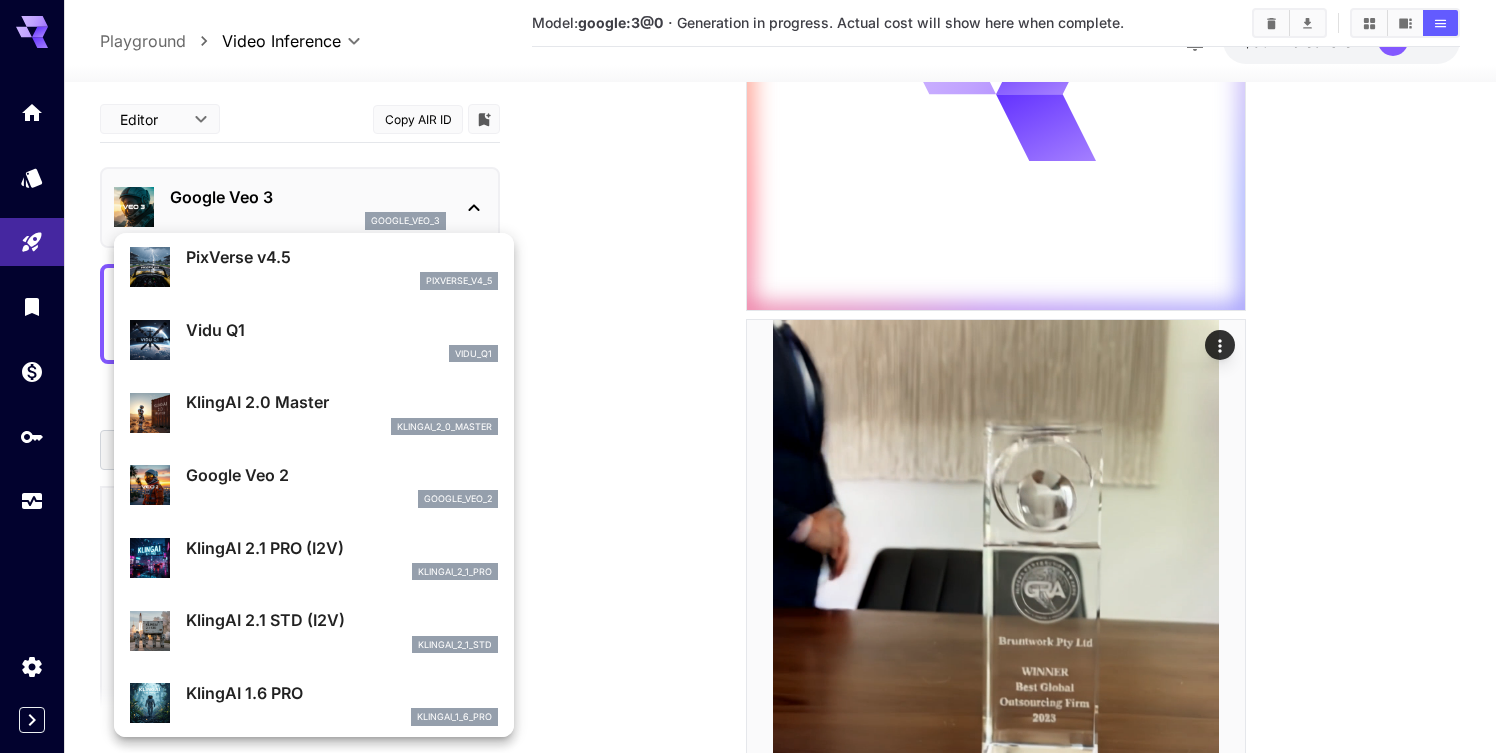 click on "Google Veo 2" at bounding box center [342, 475] 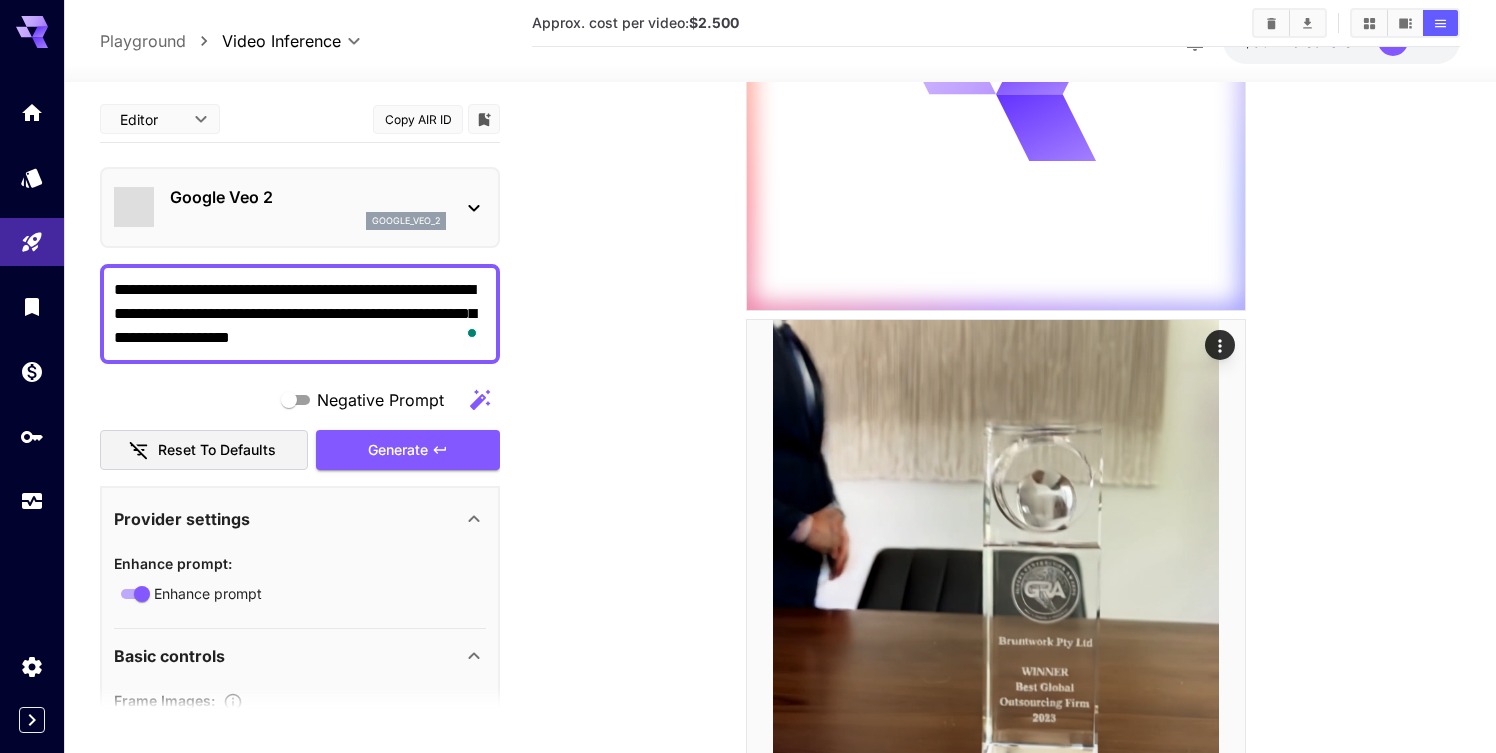 type on "*" 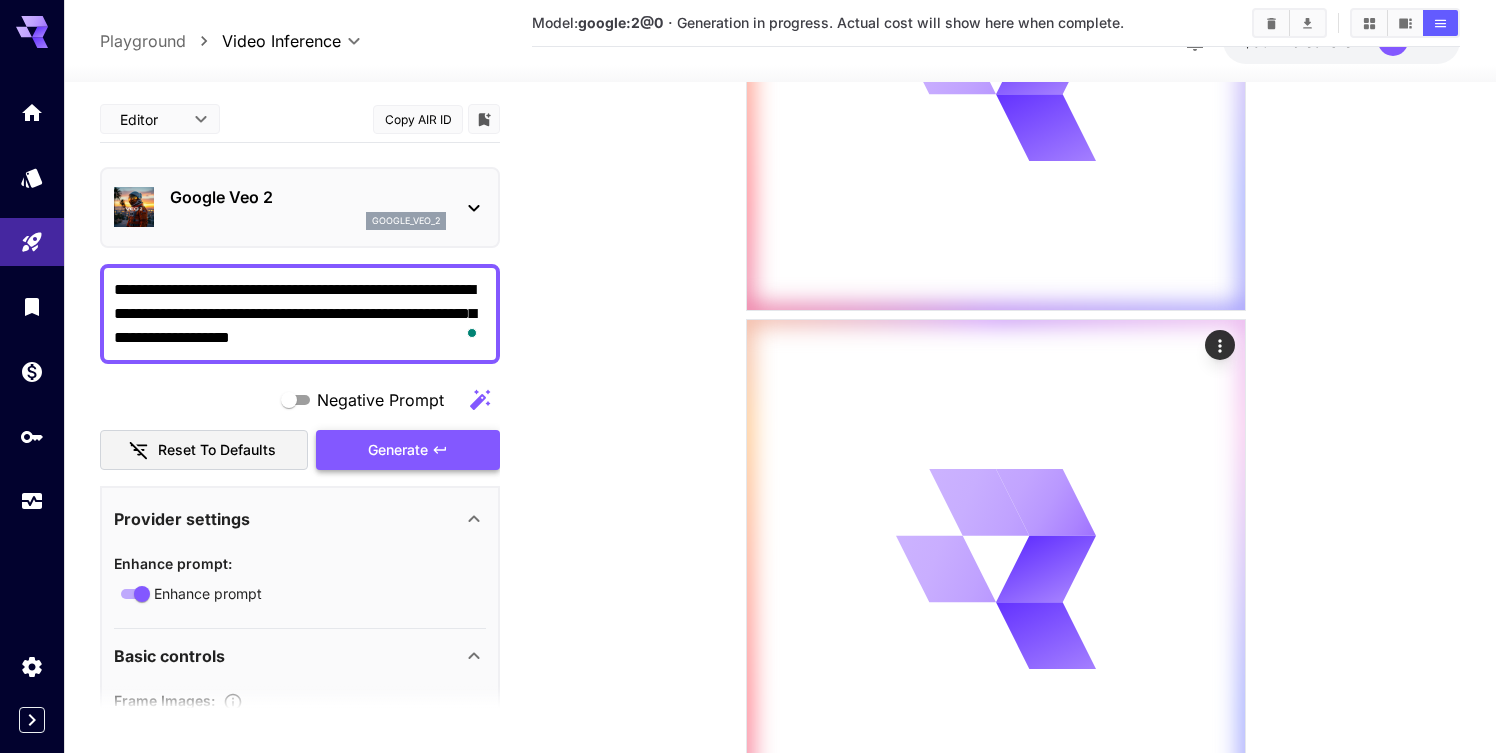 click on "google_veo_2" at bounding box center (308, 221) 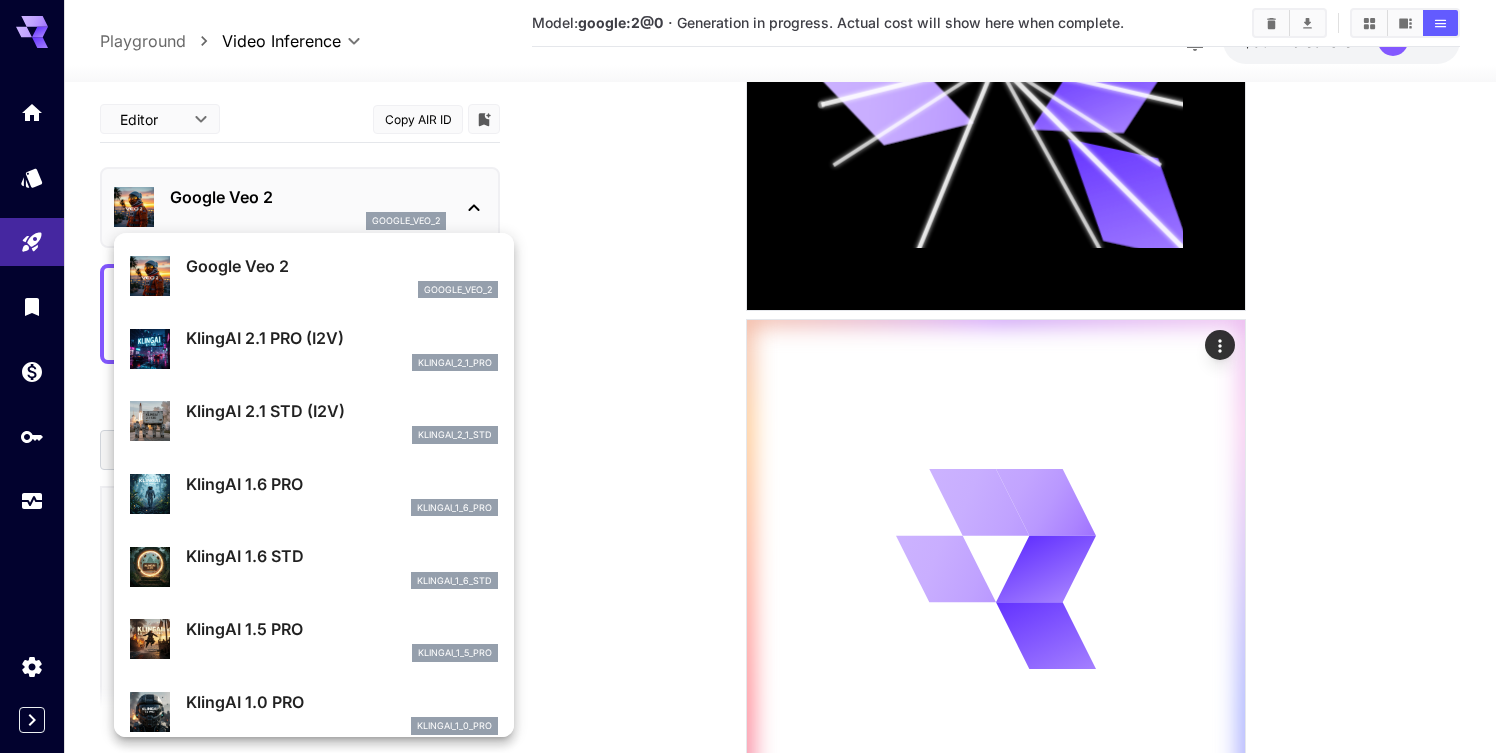 scroll, scrollTop: 718, scrollLeft: 0, axis: vertical 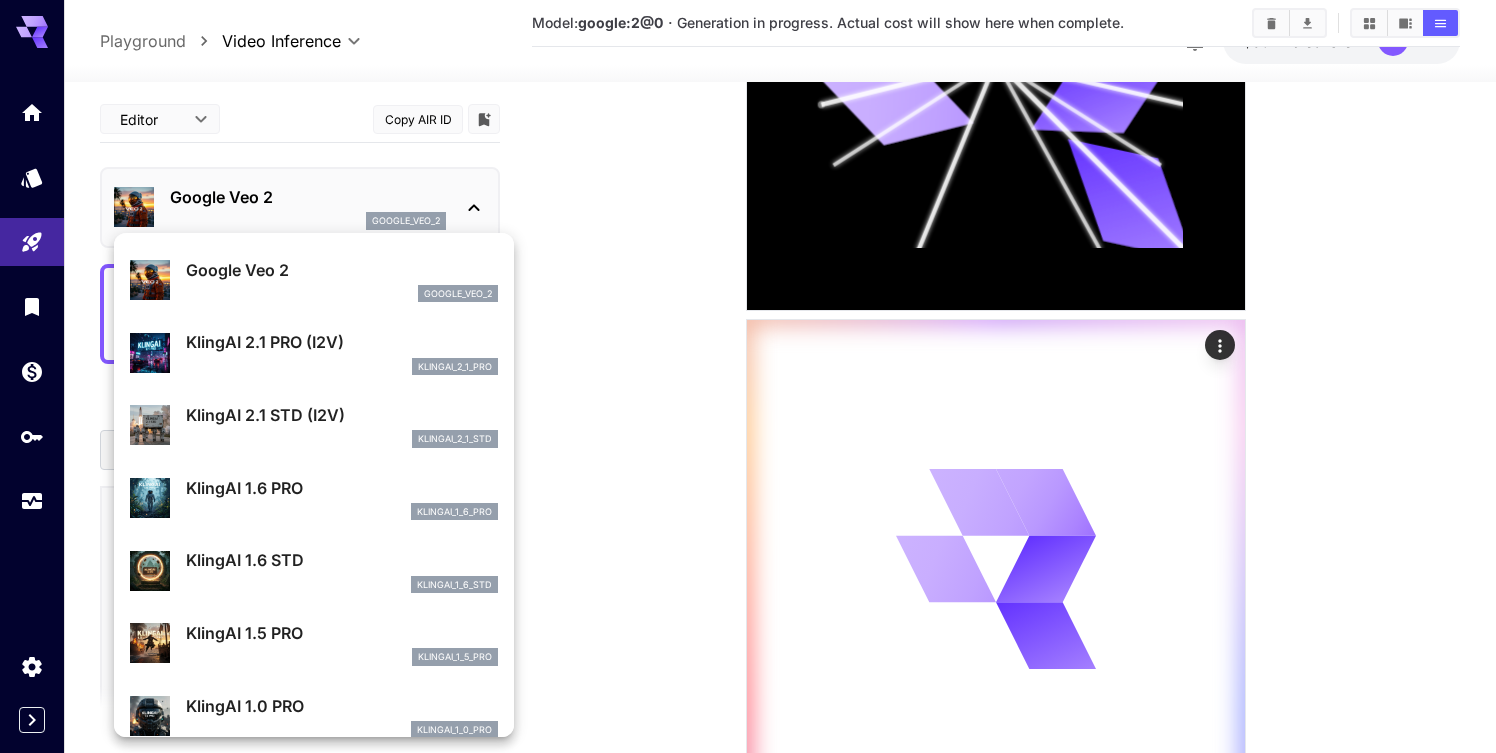 click on "KlingAI 2.1 PRO (I2V)" at bounding box center (342, 342) 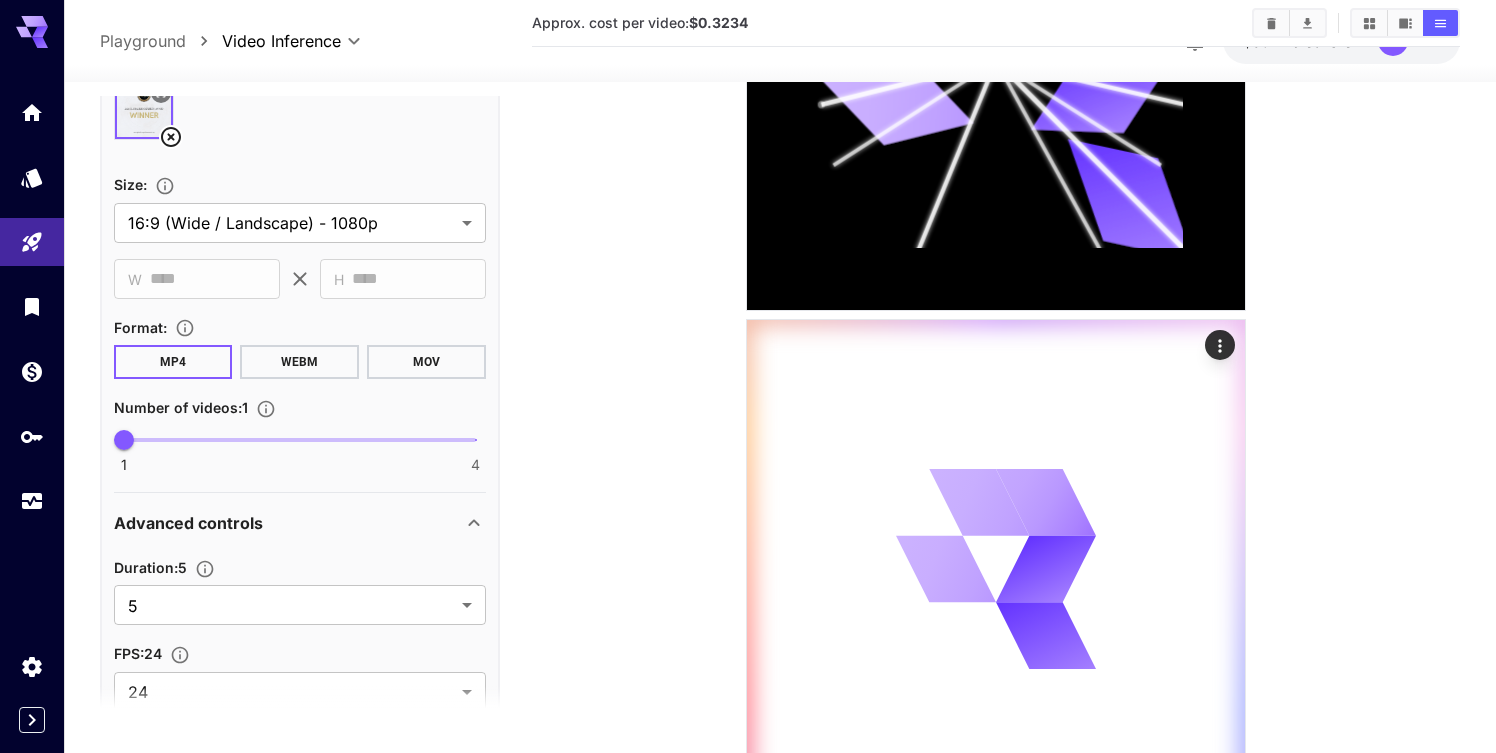 scroll, scrollTop: 595, scrollLeft: 0, axis: vertical 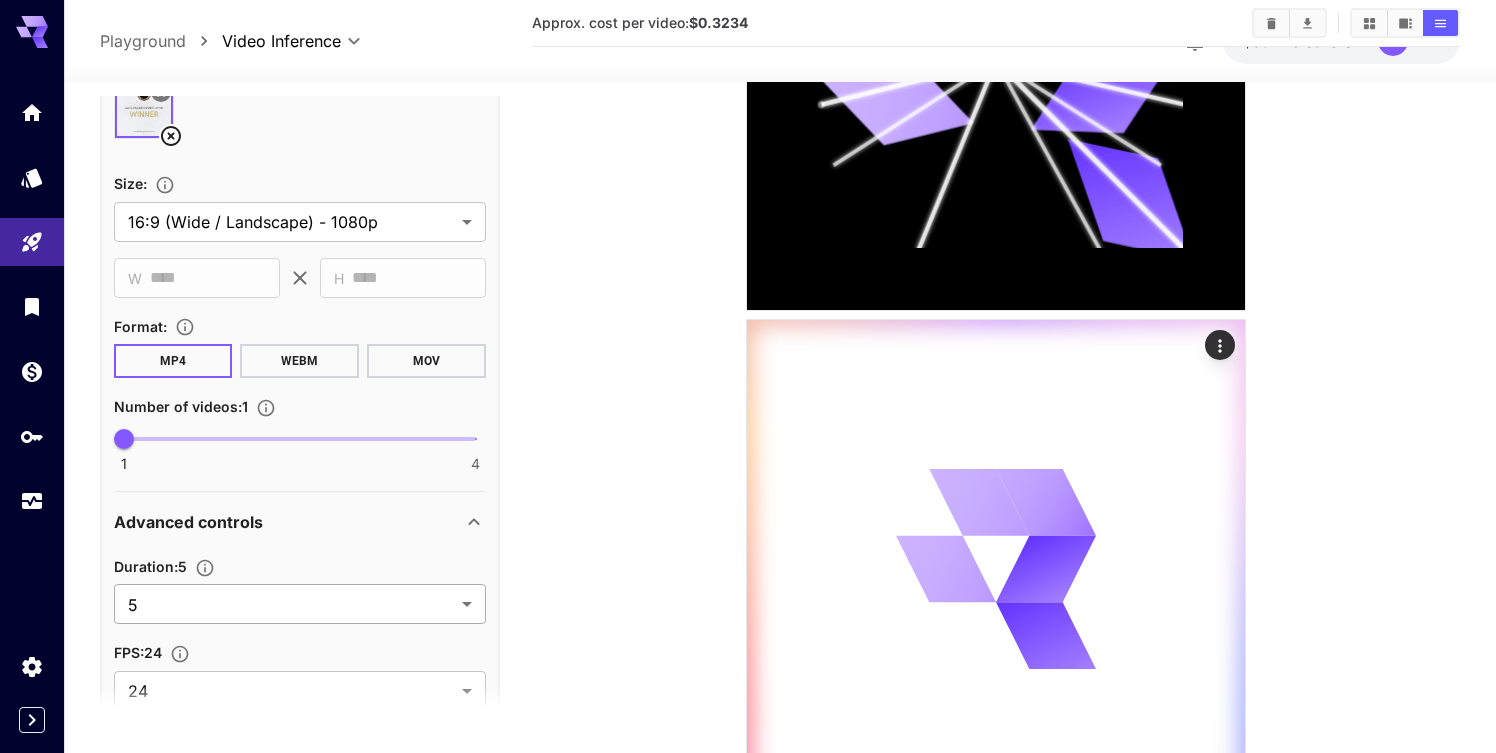 click on "**********" at bounding box center (748, 2042) 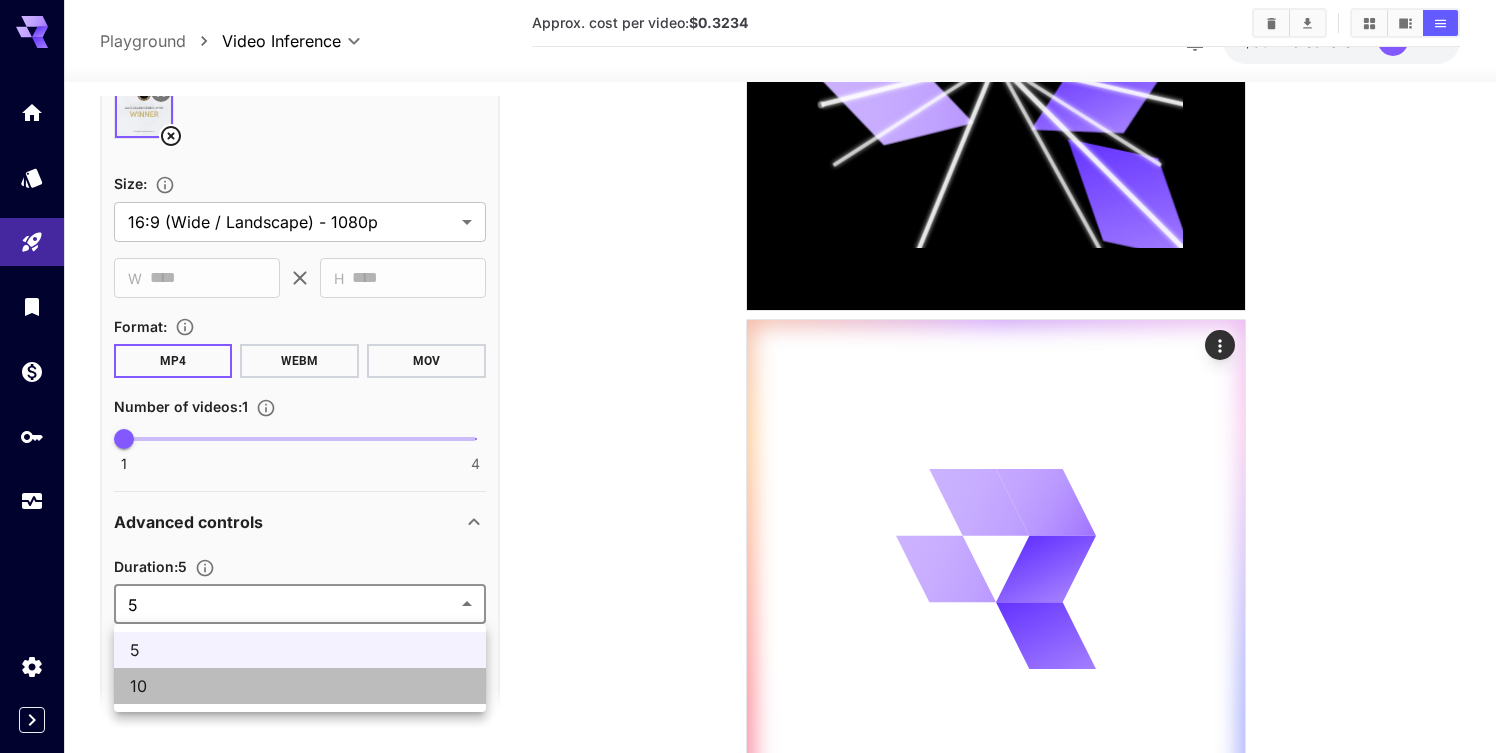 click on "10" at bounding box center [300, 686] 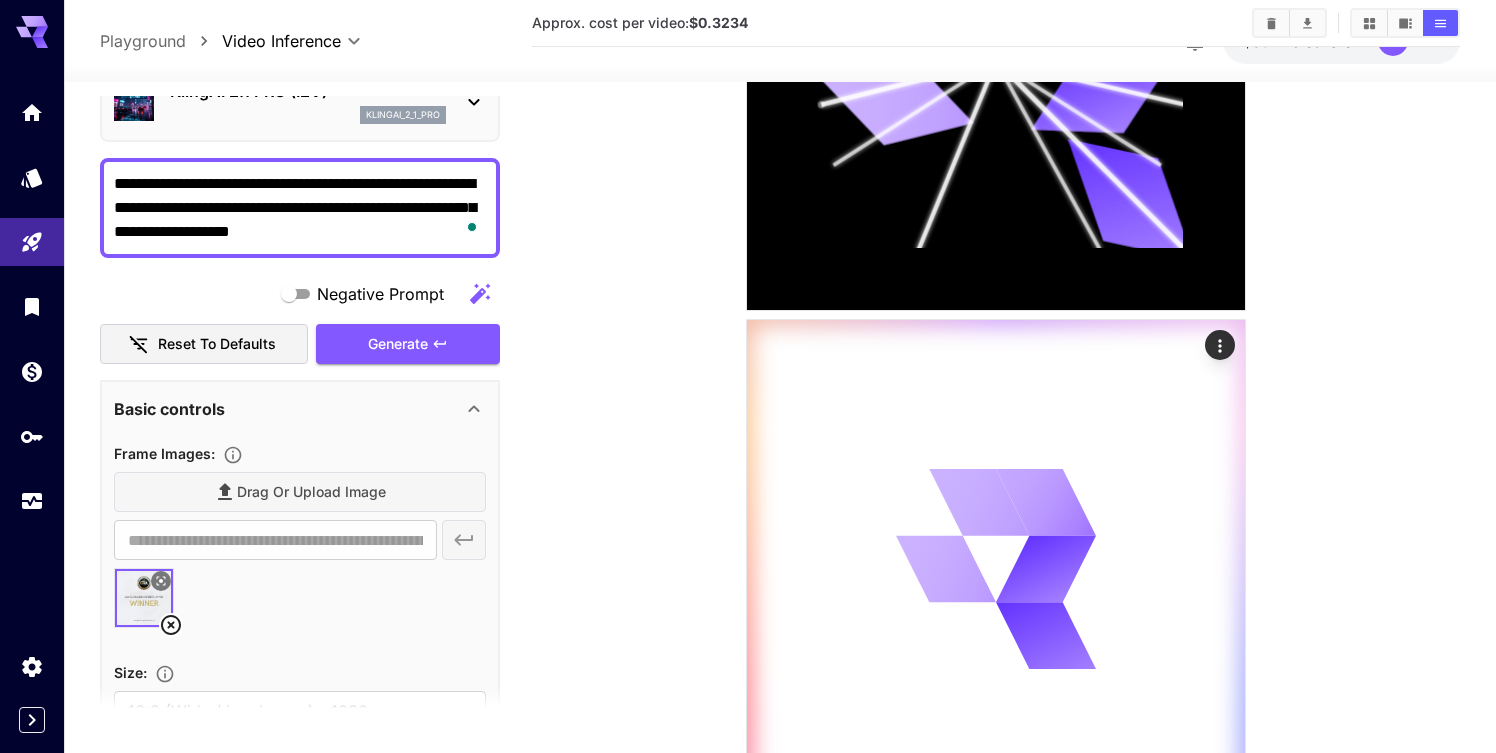 scroll, scrollTop: 0, scrollLeft: 0, axis: both 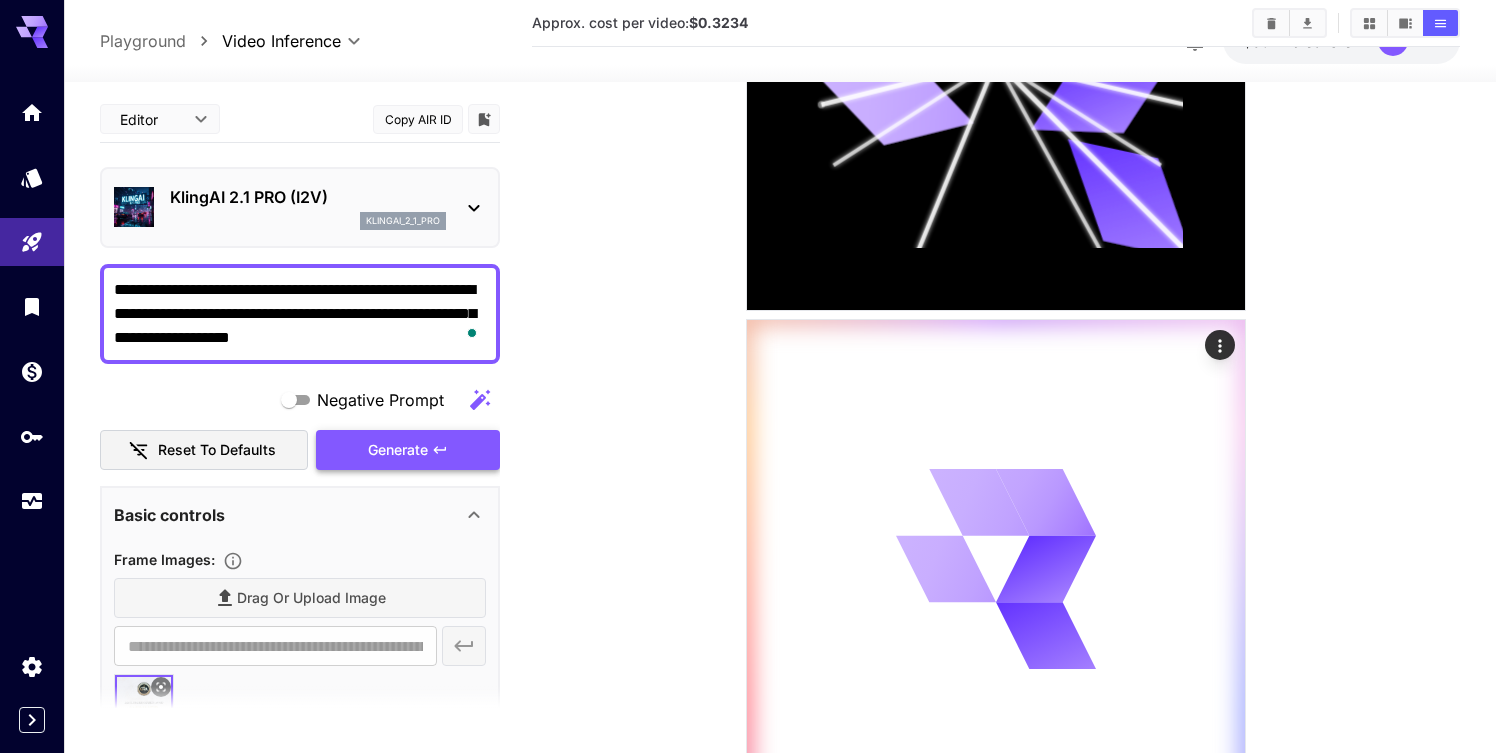 click on "Generate" at bounding box center [408, 450] 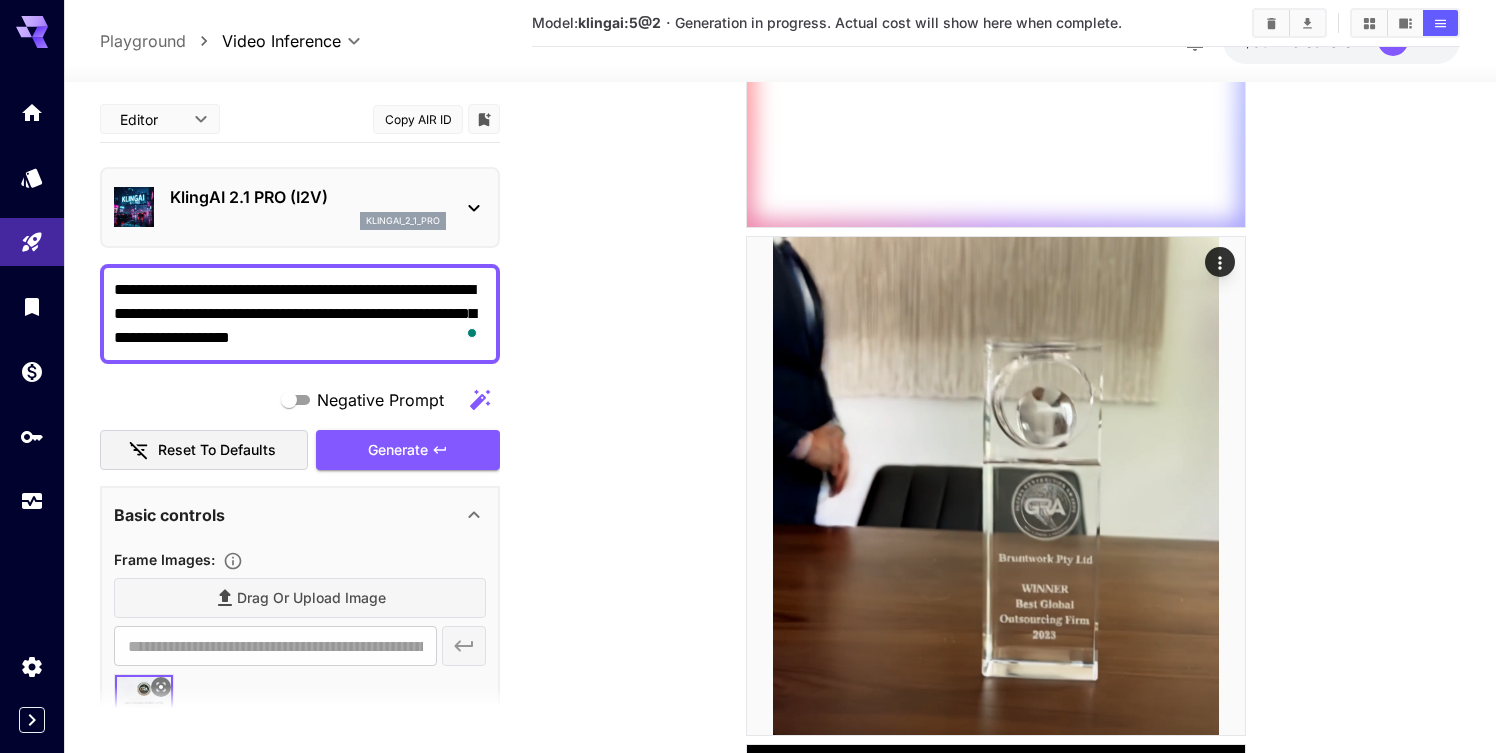scroll, scrollTop: 1983, scrollLeft: 0, axis: vertical 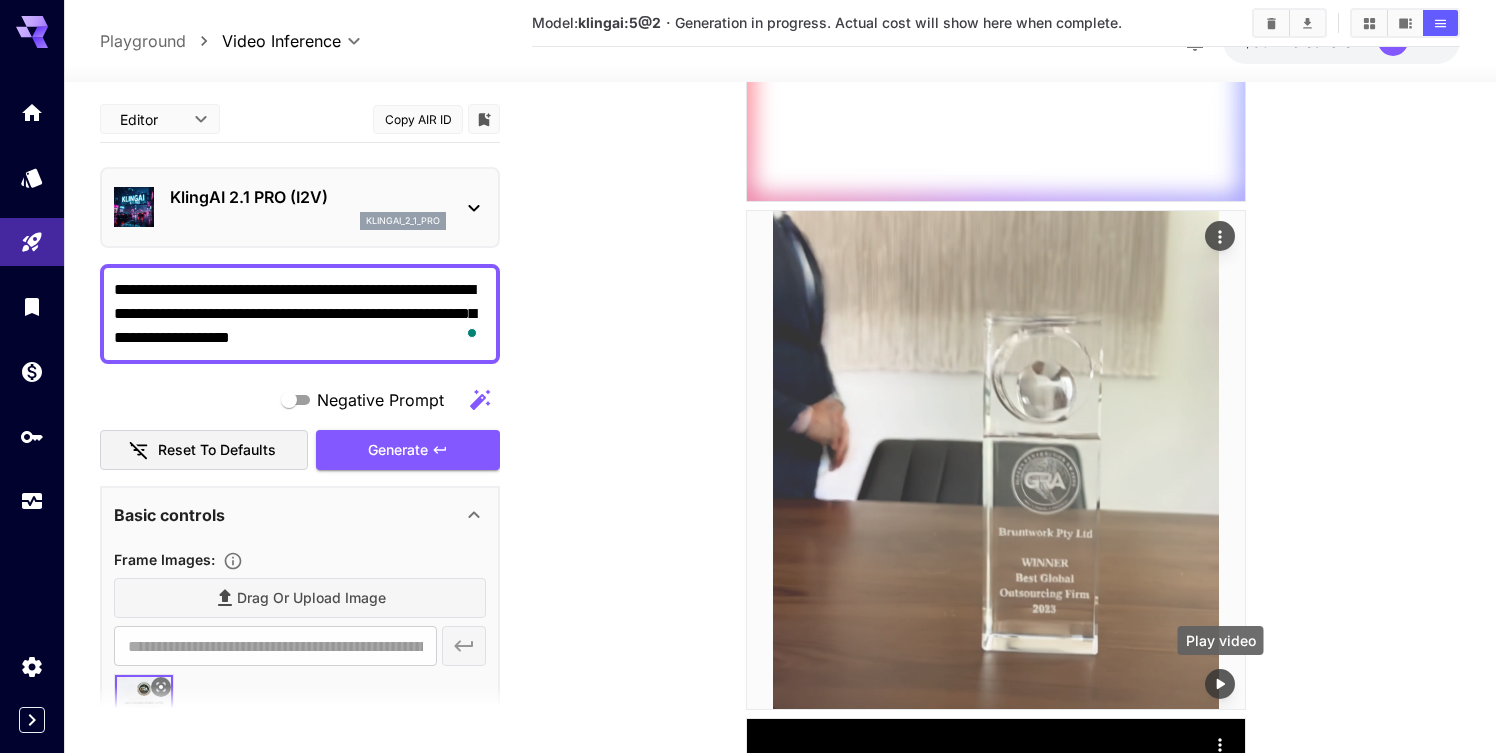click 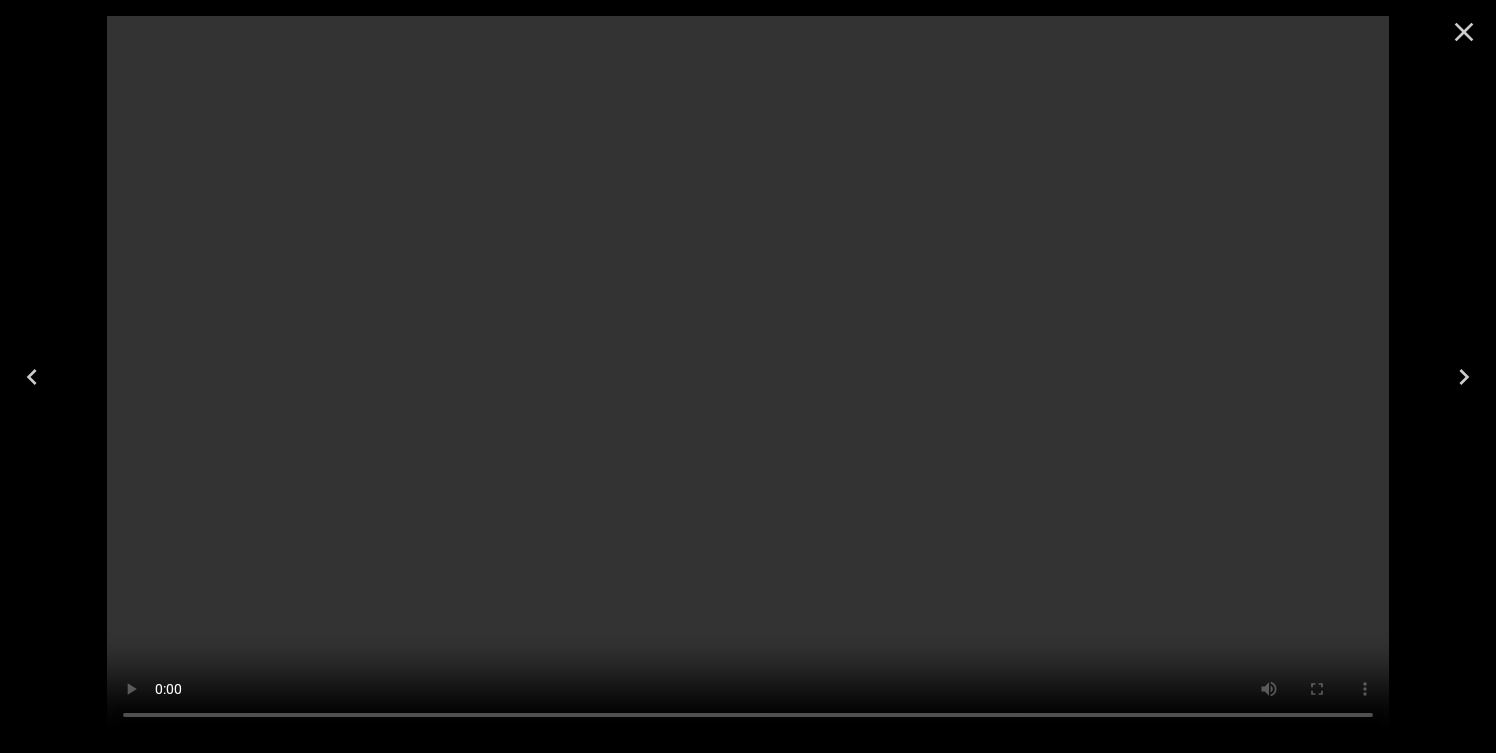 click 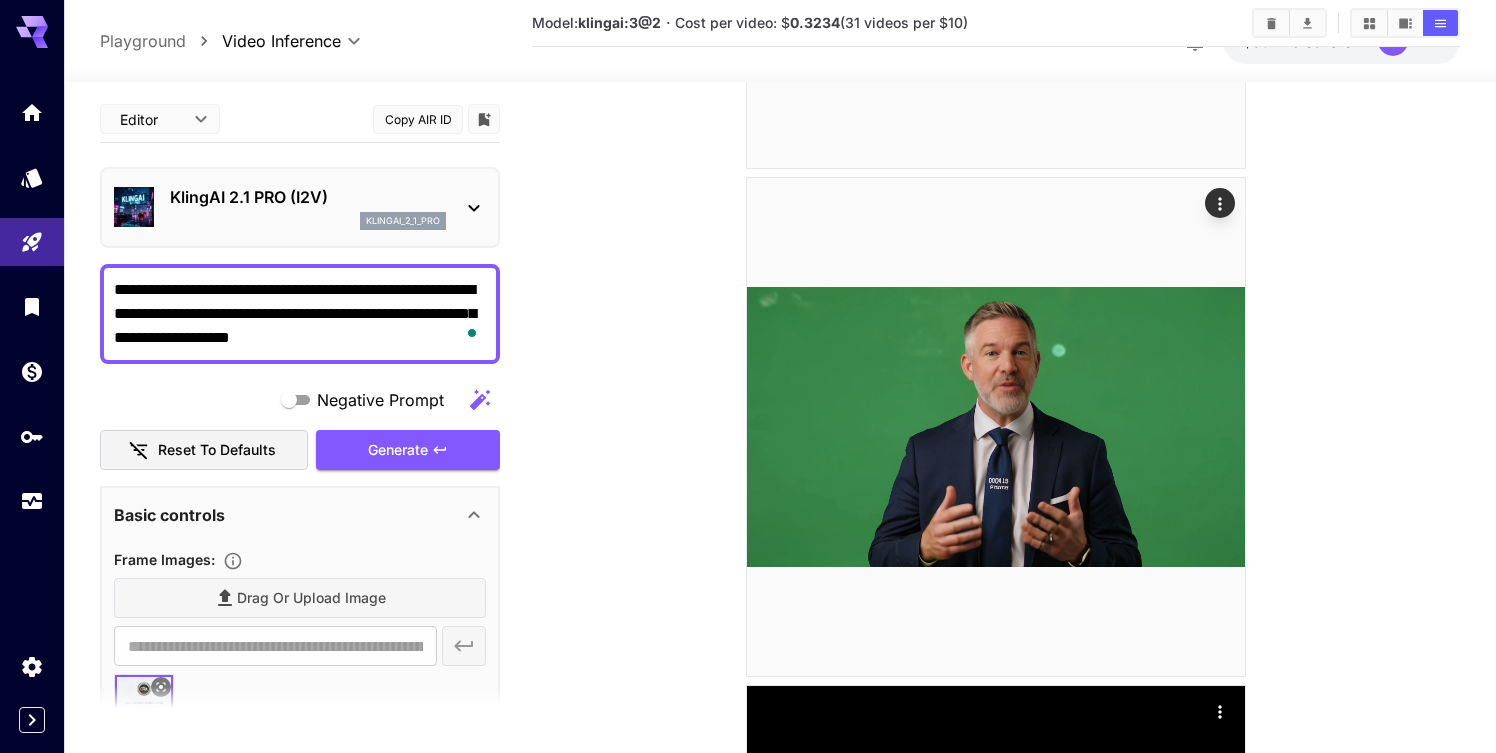 scroll, scrollTop: 3619, scrollLeft: 0, axis: vertical 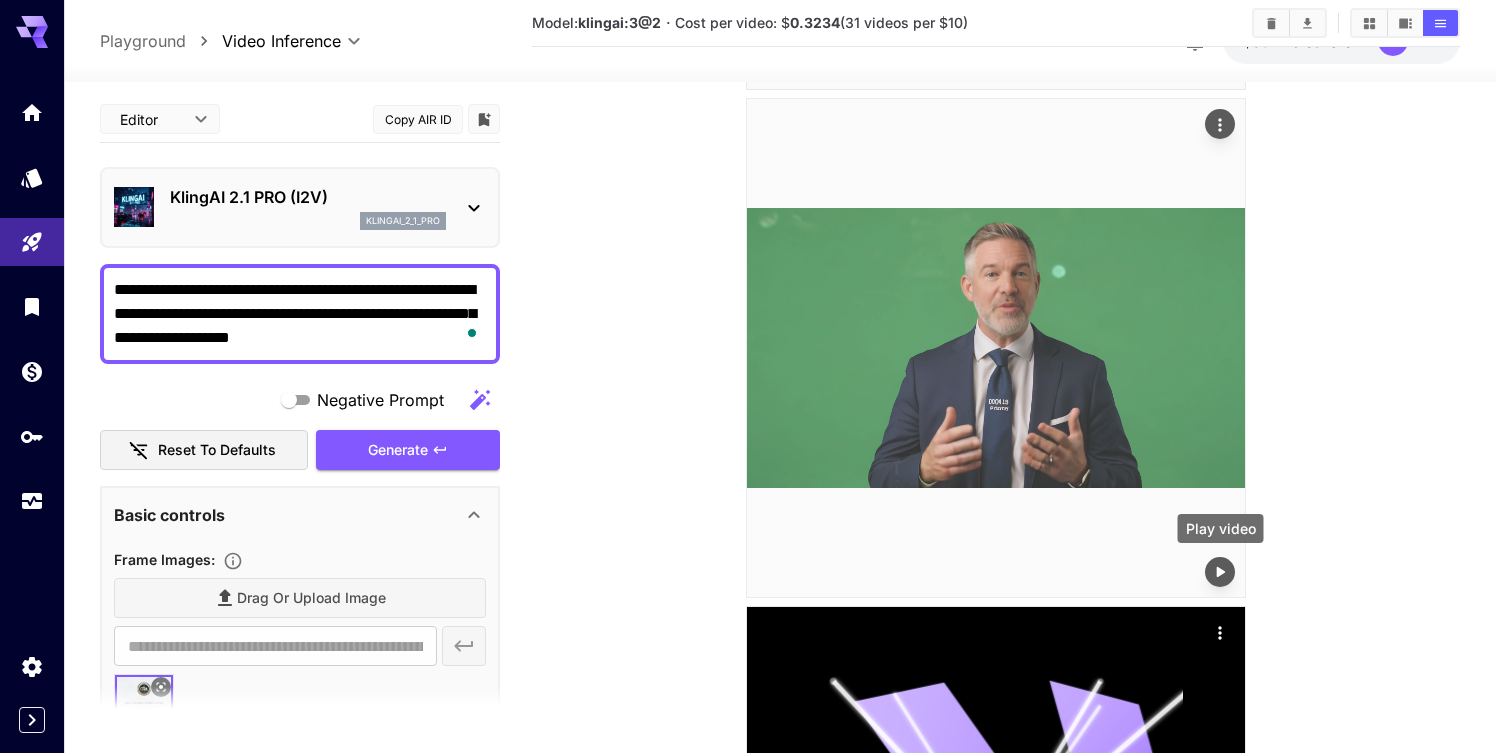 click 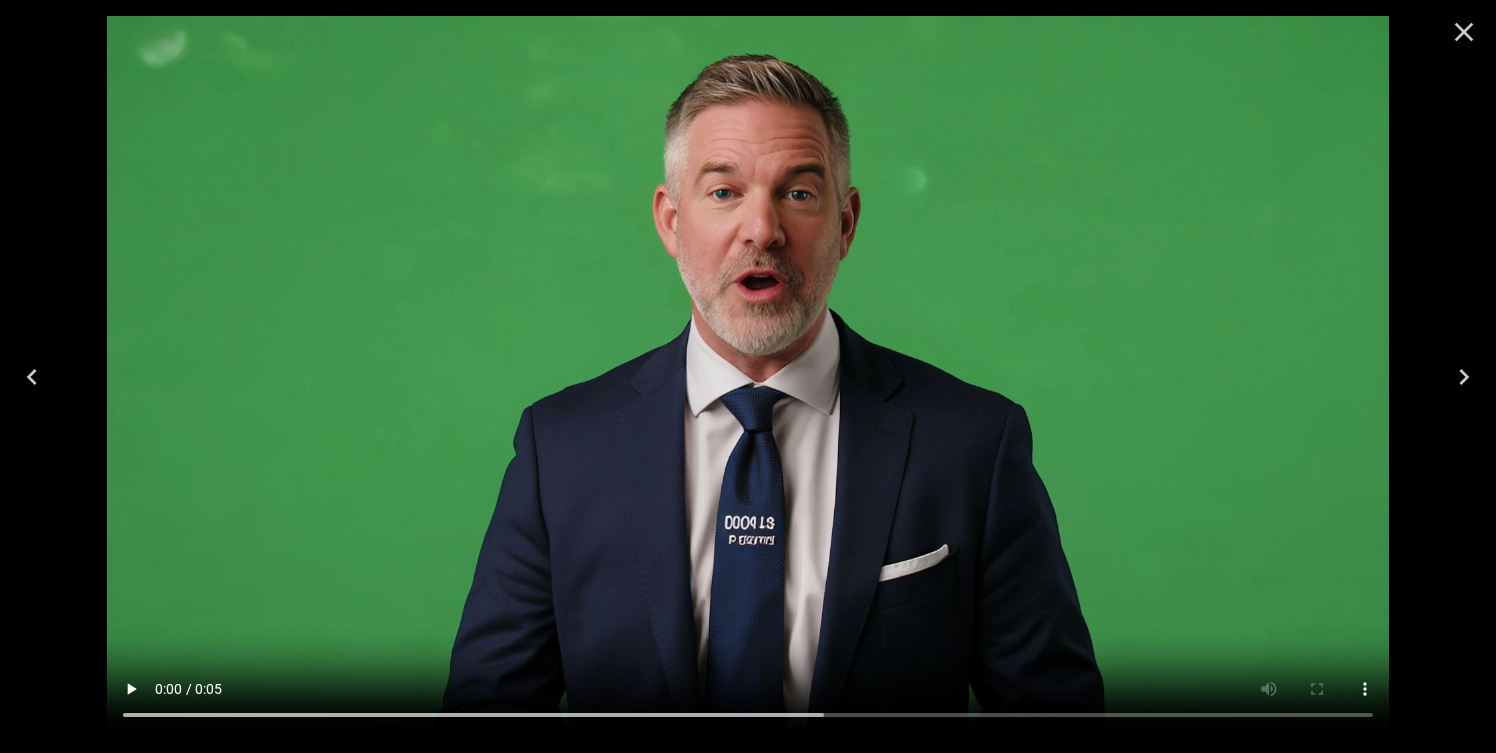 click 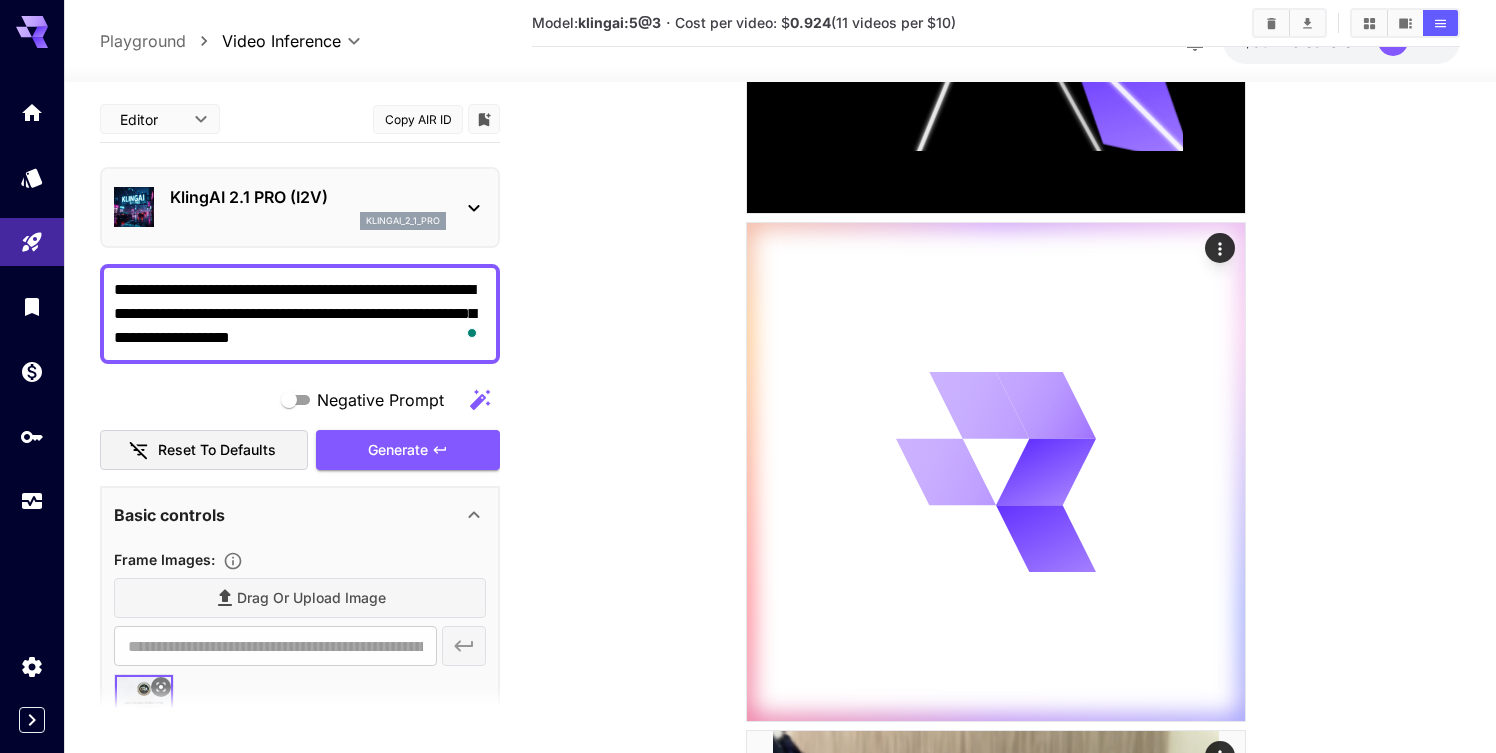 scroll, scrollTop: 1466, scrollLeft: 0, axis: vertical 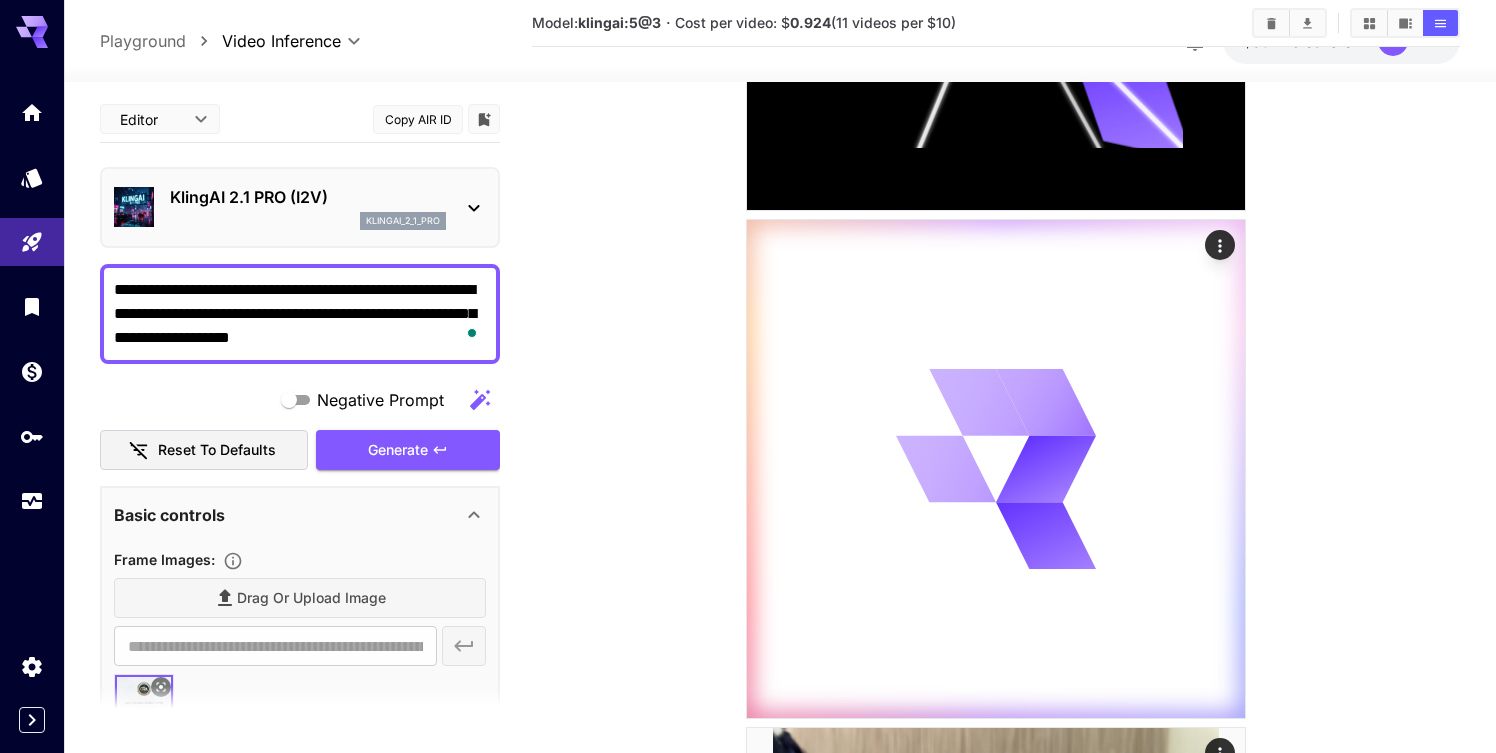 click on "klingai_2_1_pro" at bounding box center (403, 221) 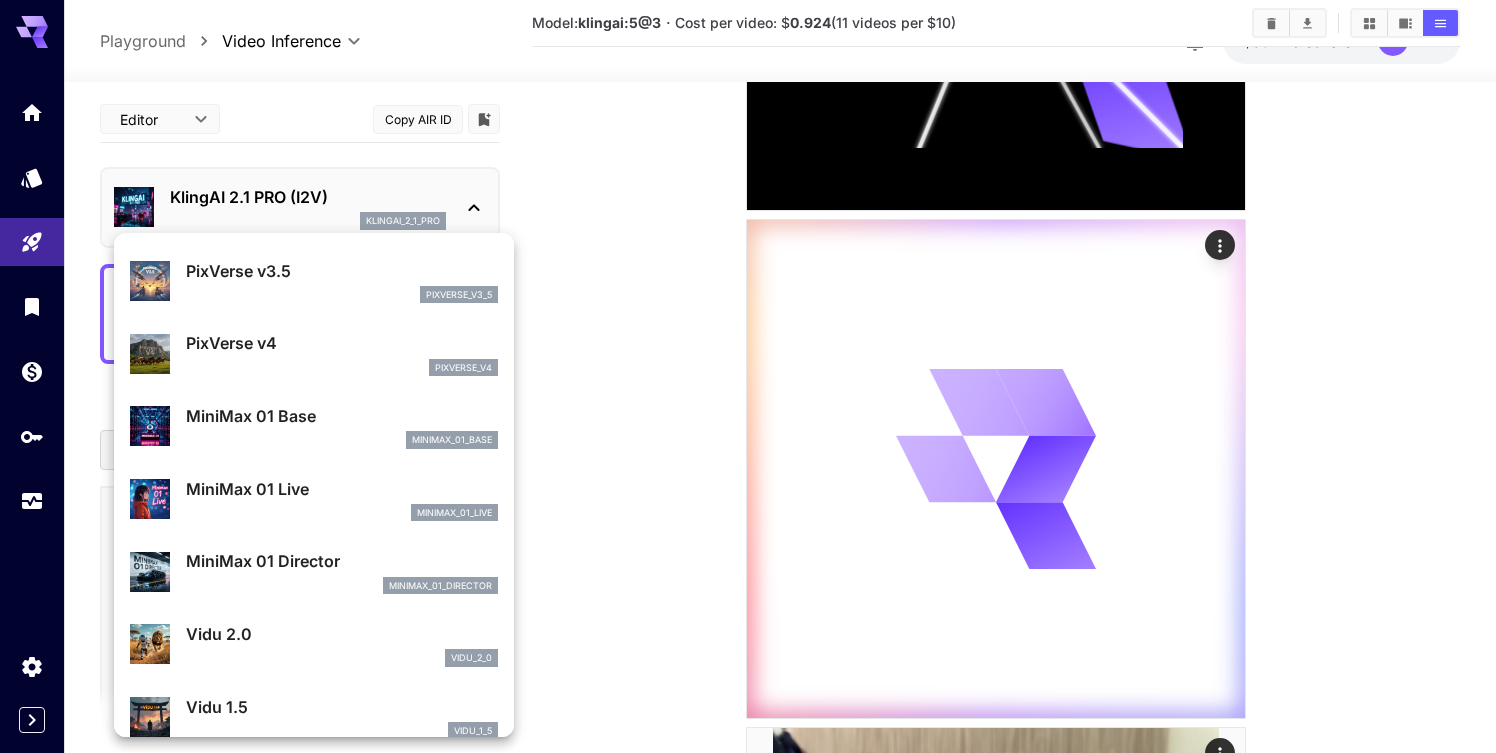 scroll, scrollTop: 1302, scrollLeft: 0, axis: vertical 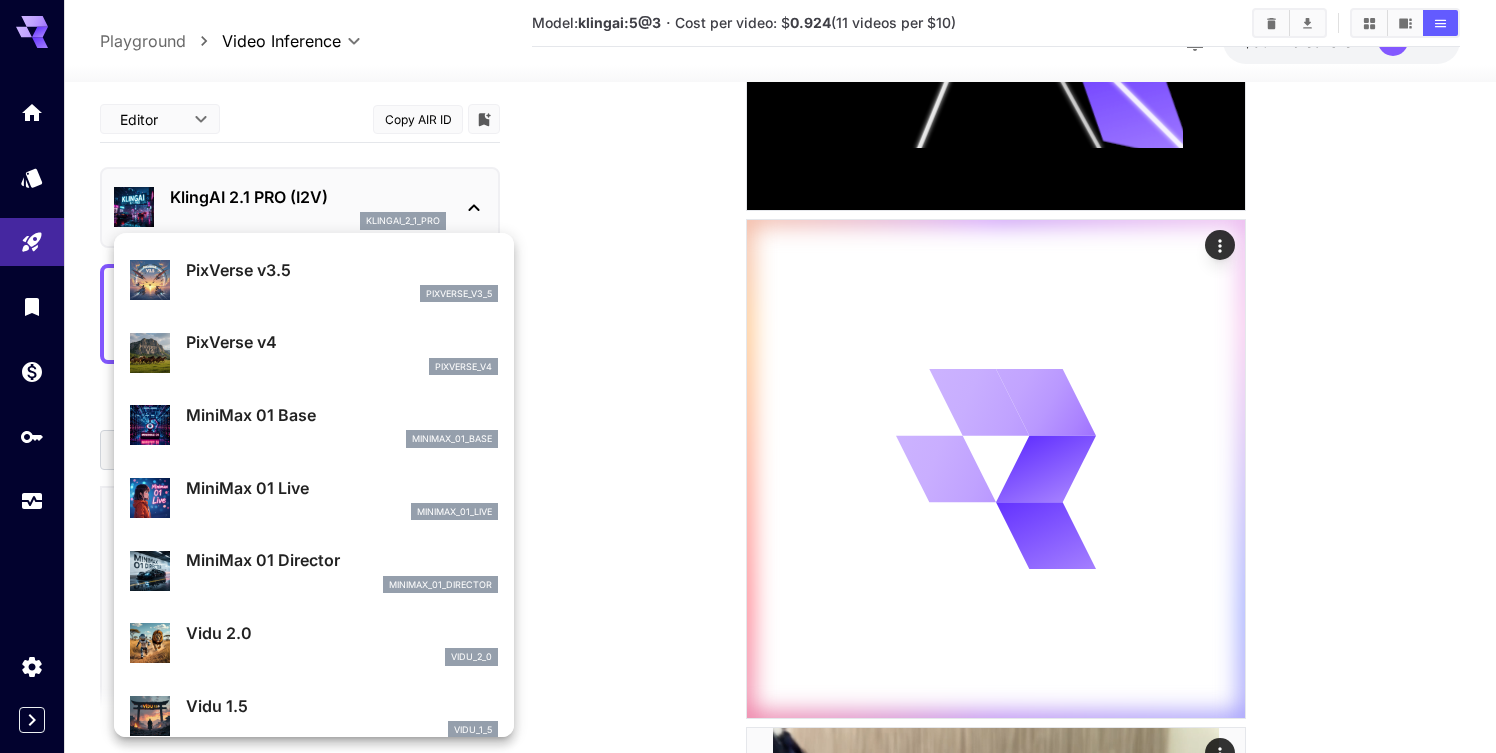 click on "minimax_01_director" at bounding box center [342, 585] 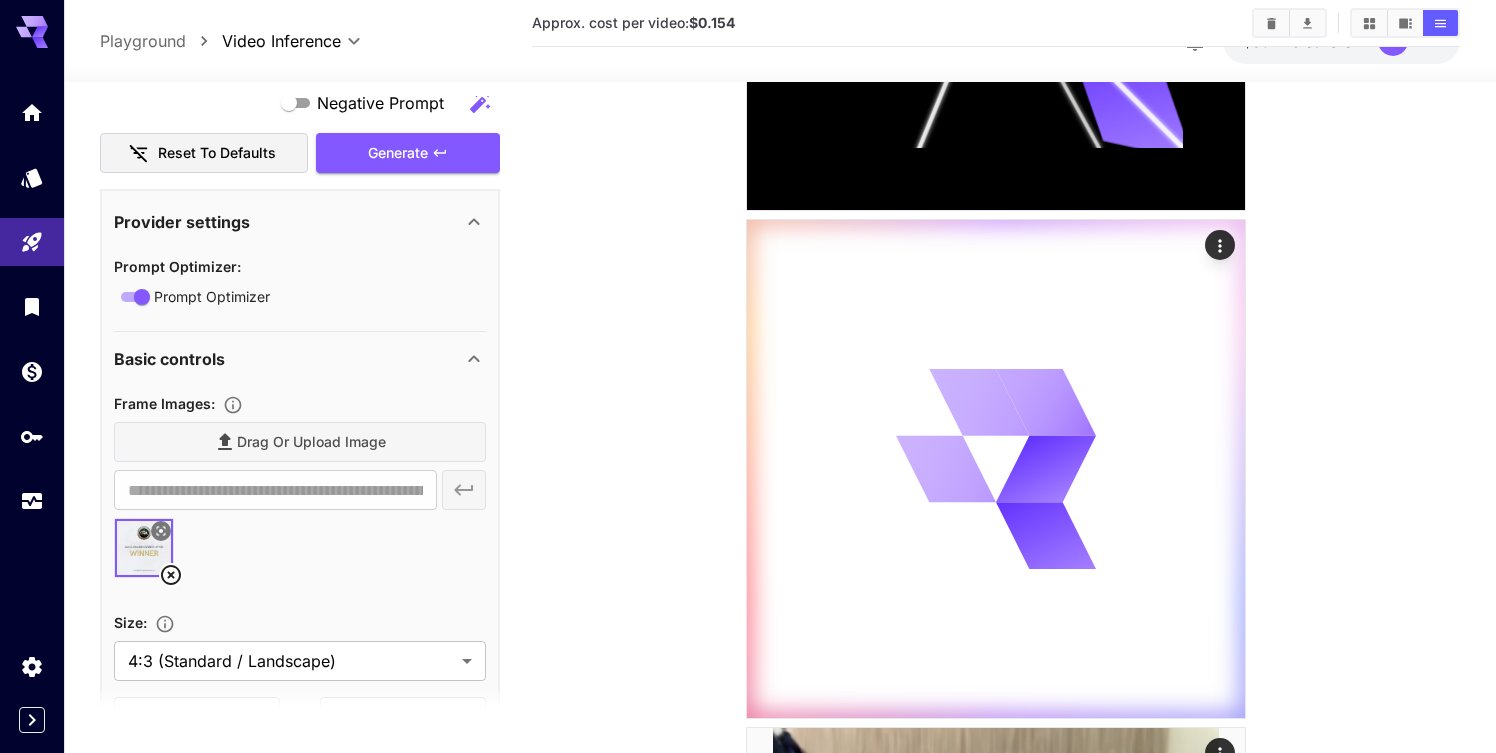 scroll, scrollTop: 186, scrollLeft: 0, axis: vertical 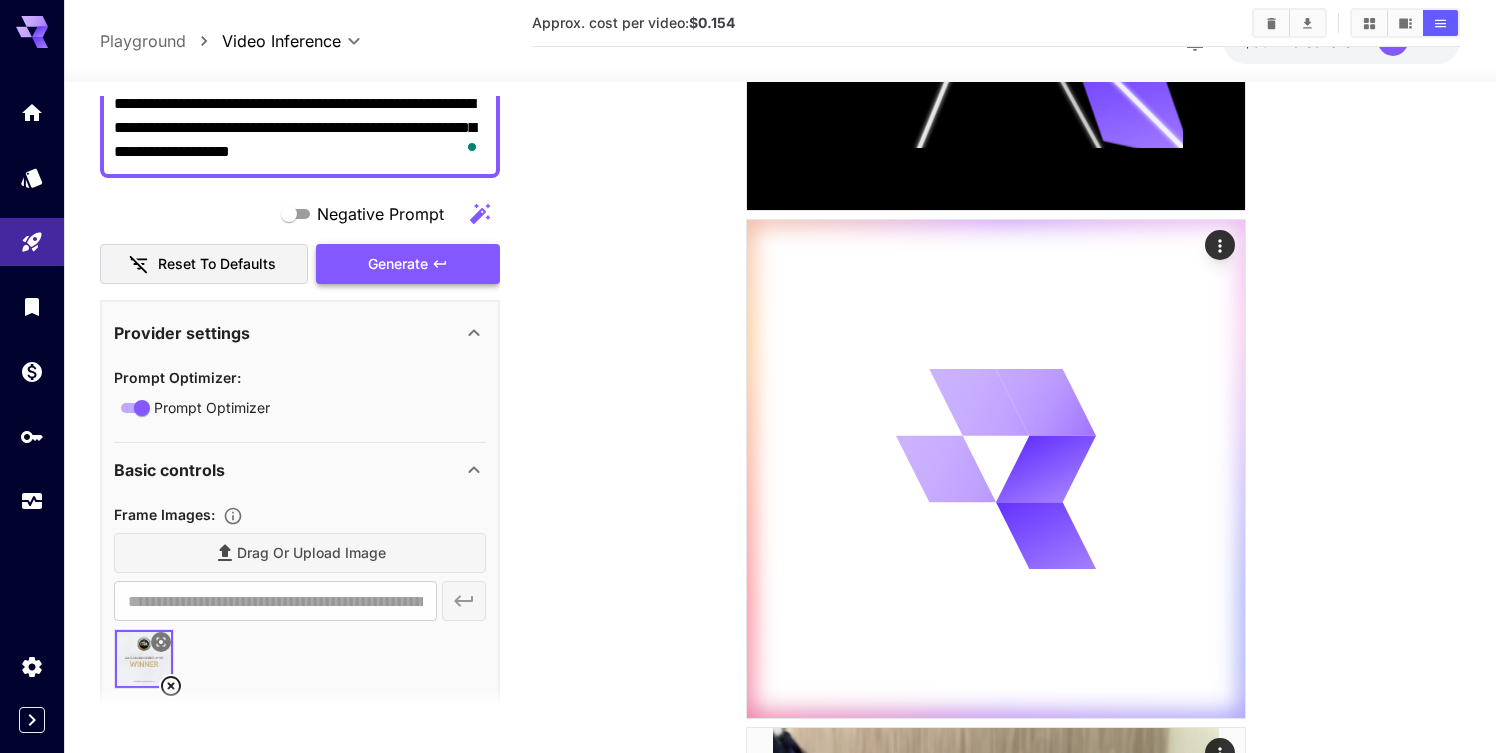 click on "Generate" at bounding box center (408, 264) 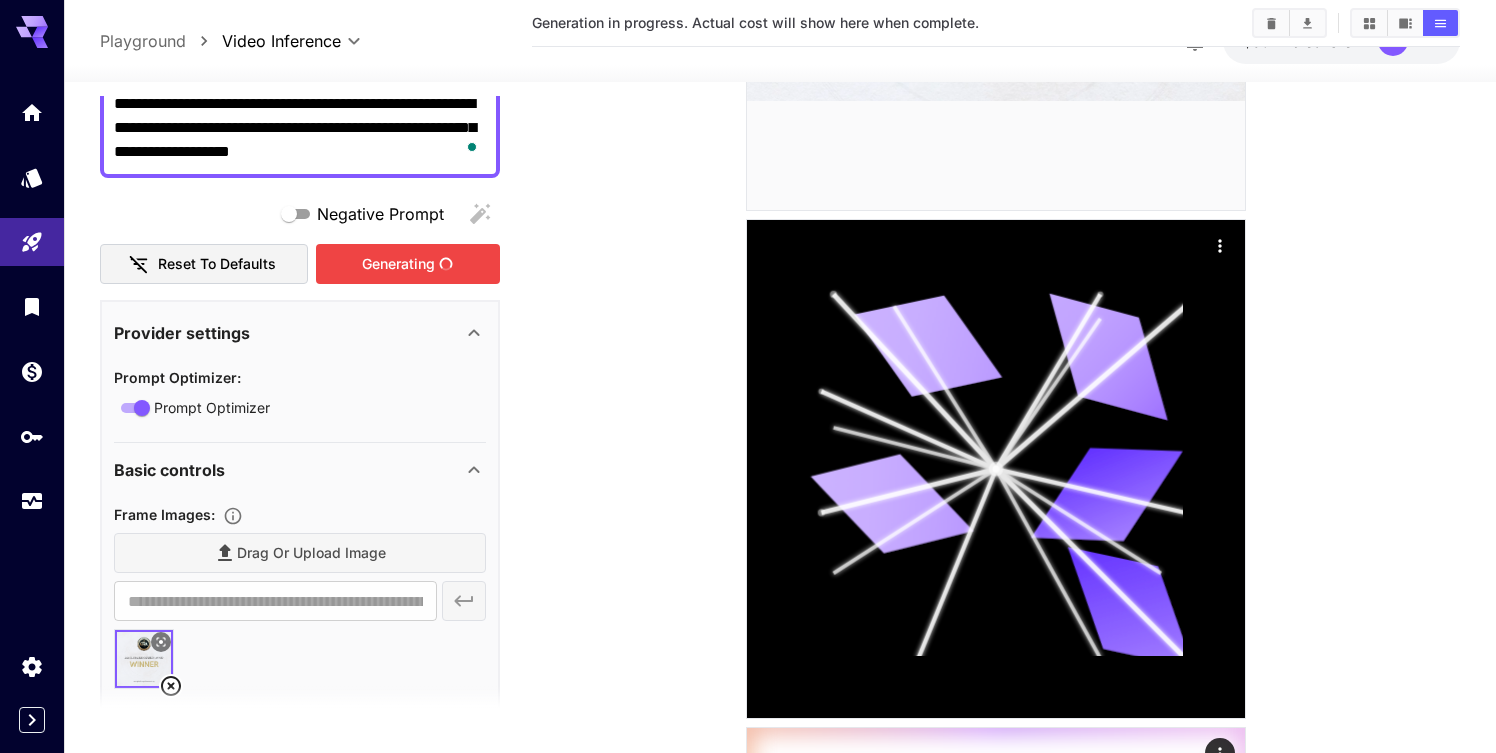scroll, scrollTop: 0, scrollLeft: 0, axis: both 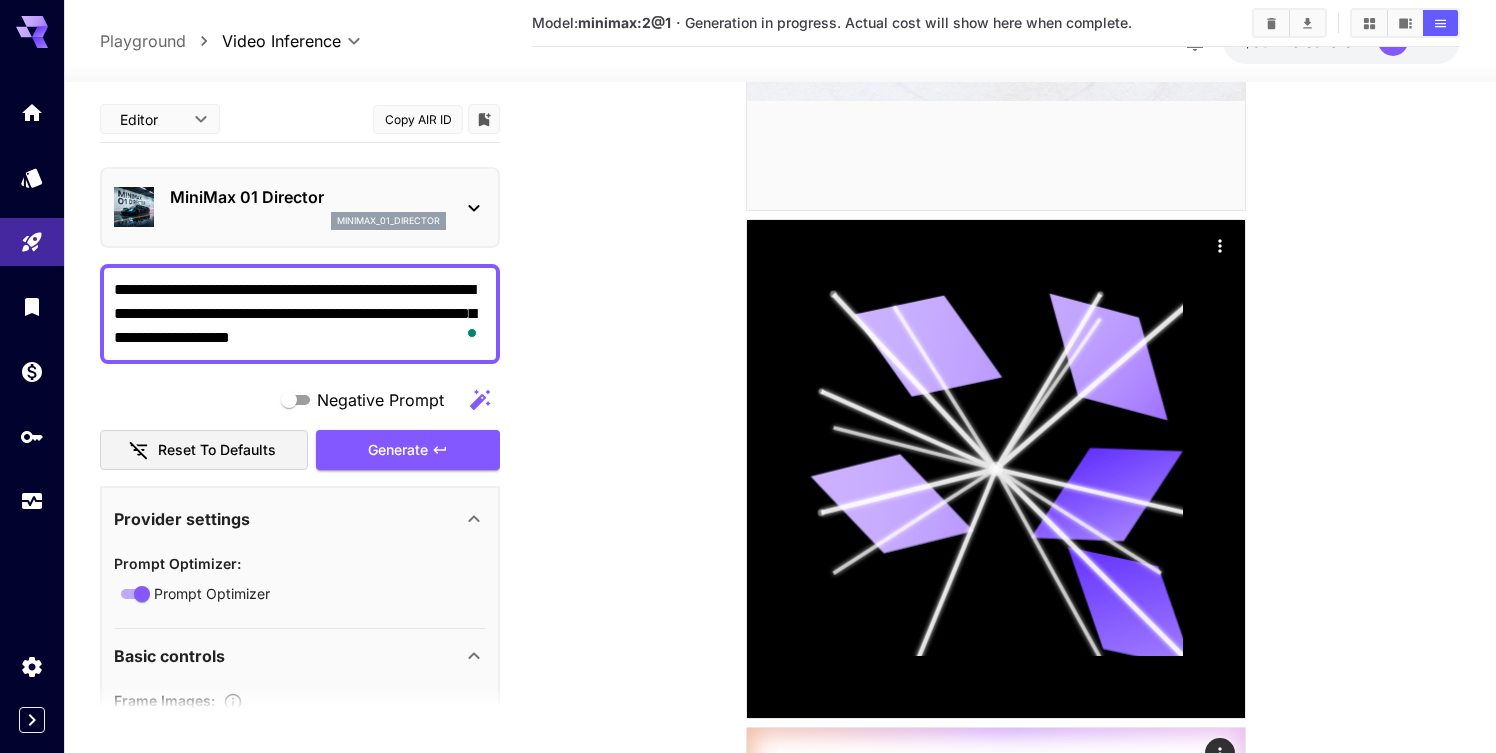 click on "MiniMax 01 Director" at bounding box center [308, 197] 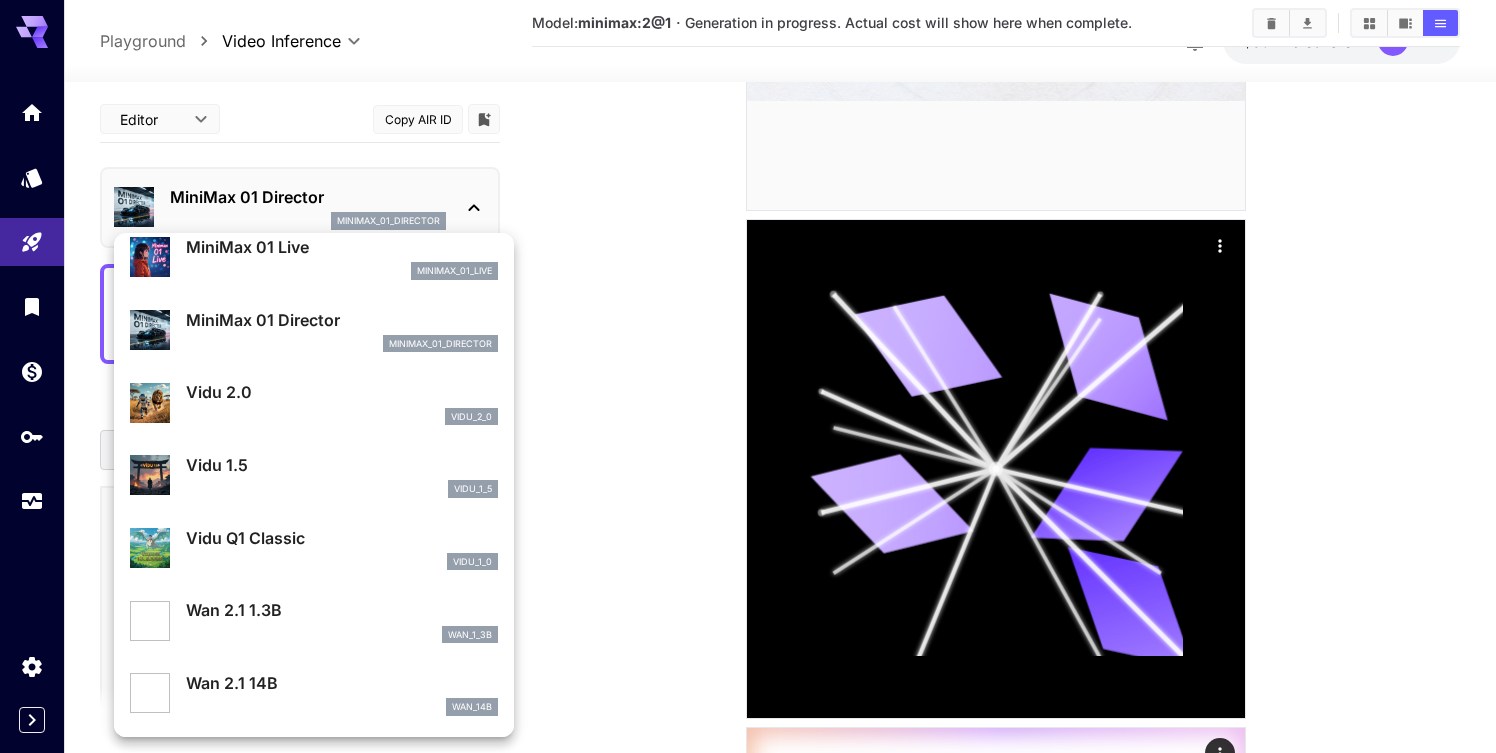 scroll, scrollTop: 1545, scrollLeft: 0, axis: vertical 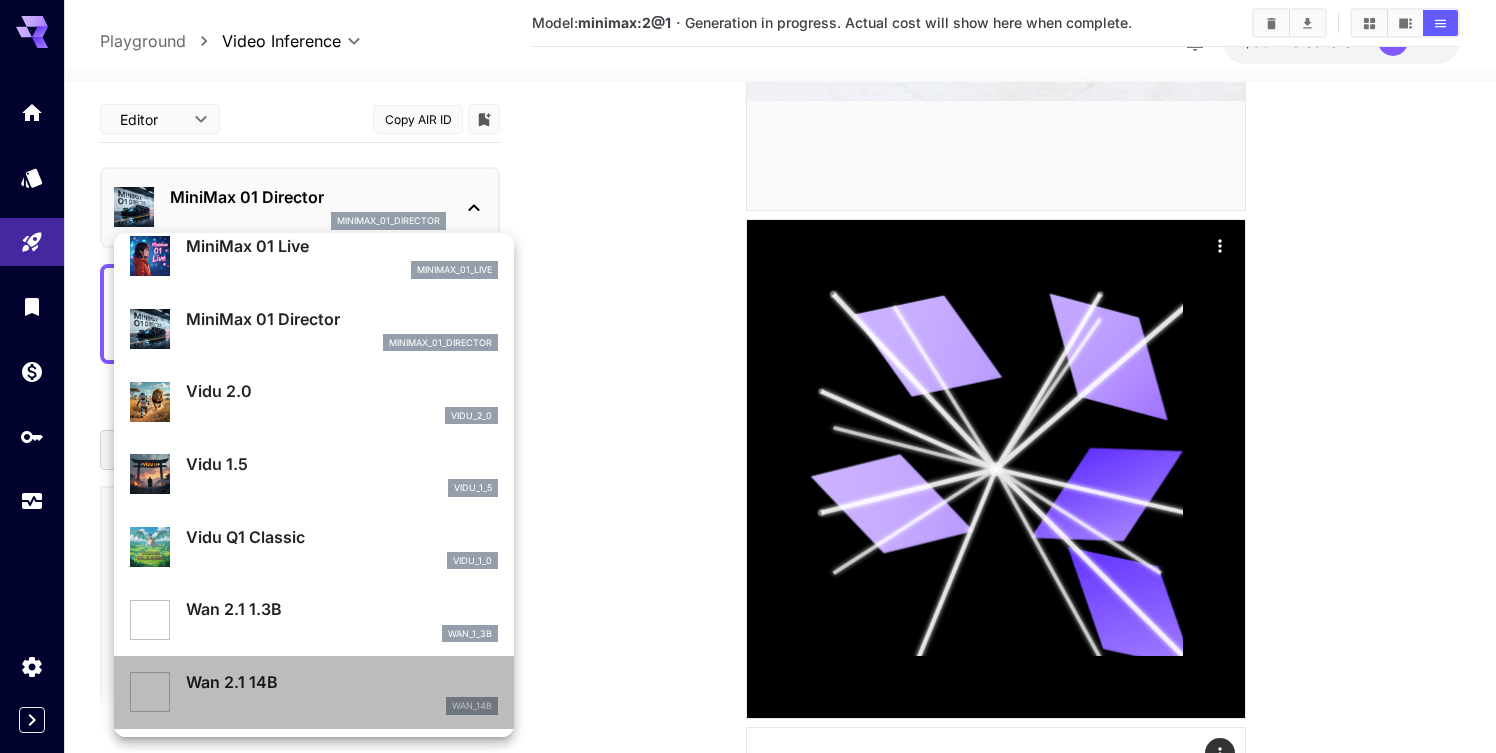 click on "Wan 2.1 14B" at bounding box center (342, 682) 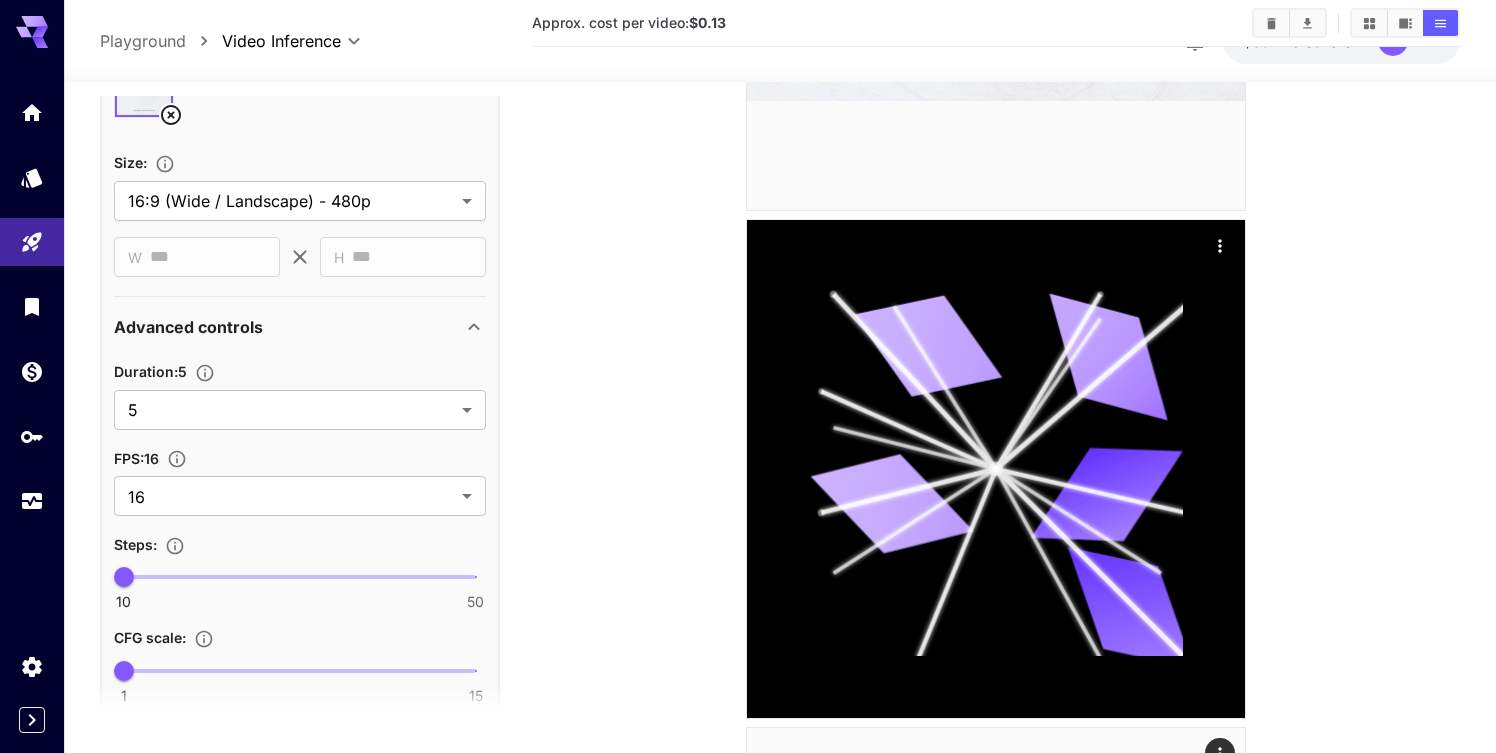 scroll, scrollTop: 617, scrollLeft: 0, axis: vertical 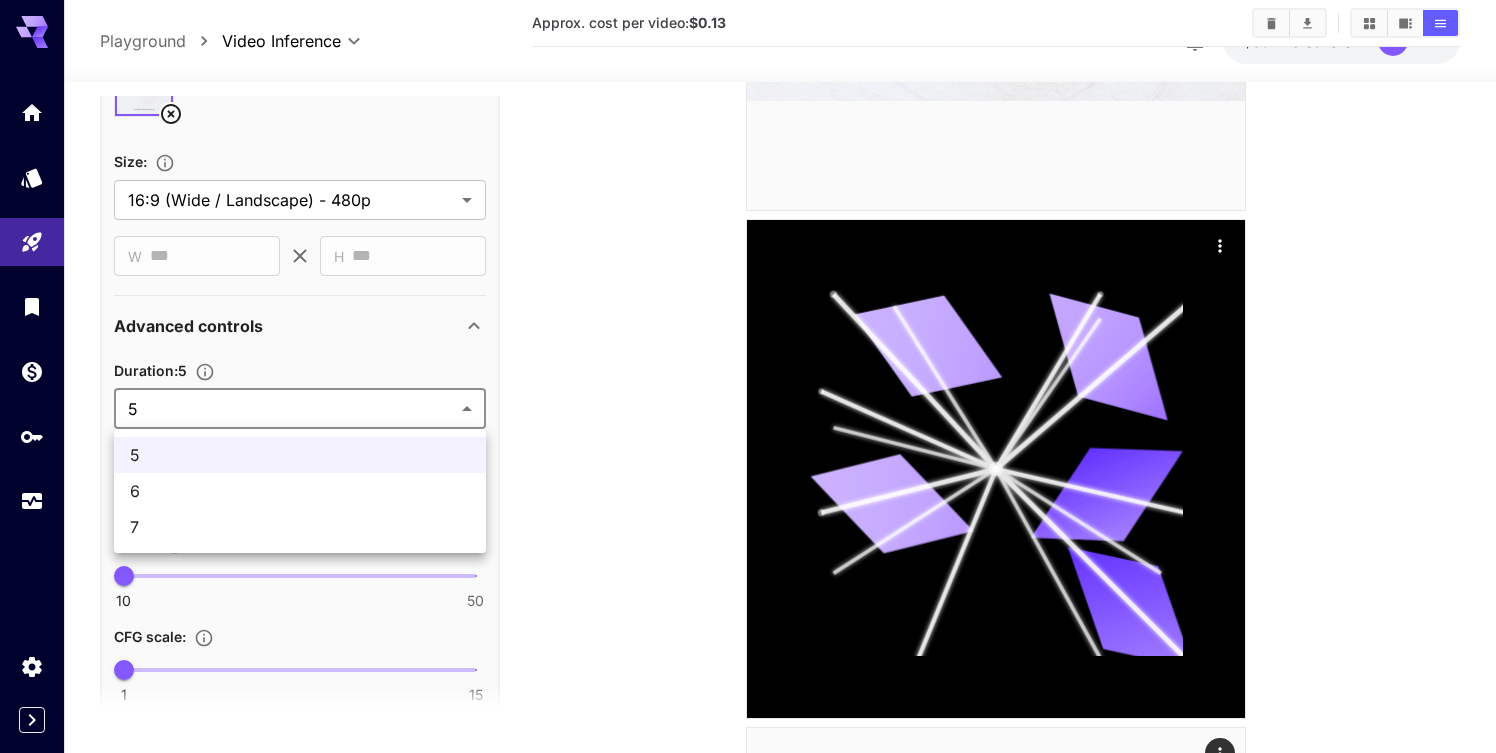 click on "**********" at bounding box center [748, 1942] 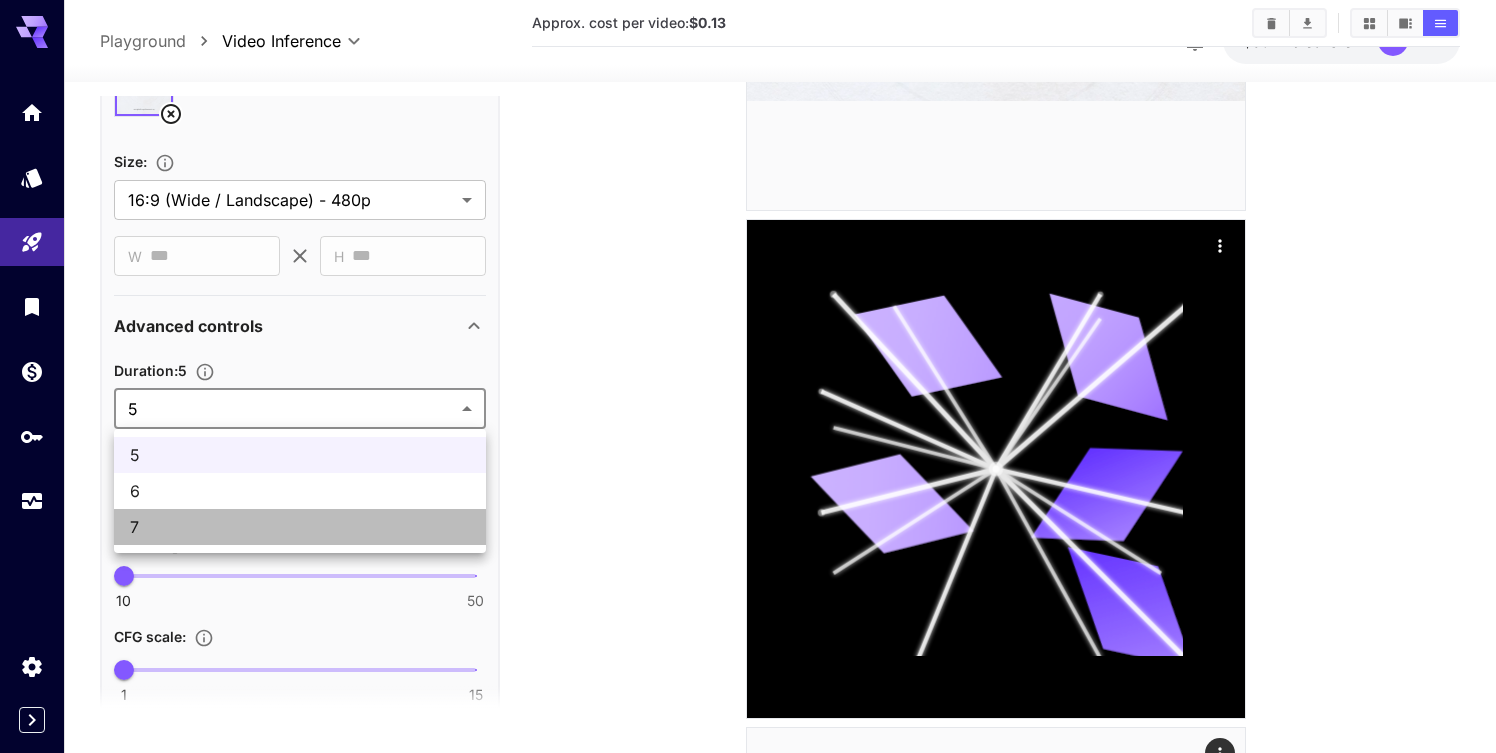 click on "7" at bounding box center [300, 527] 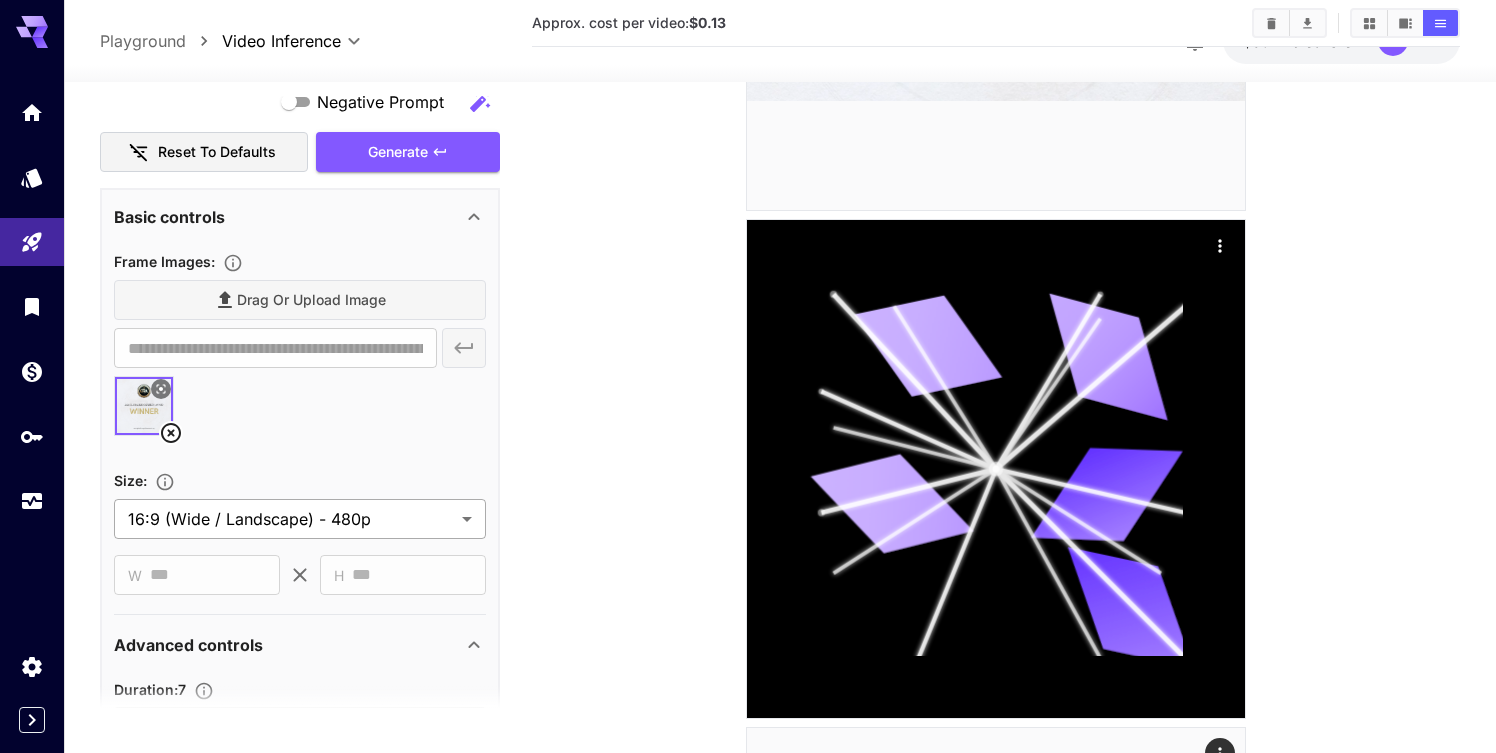 scroll, scrollTop: 127, scrollLeft: 0, axis: vertical 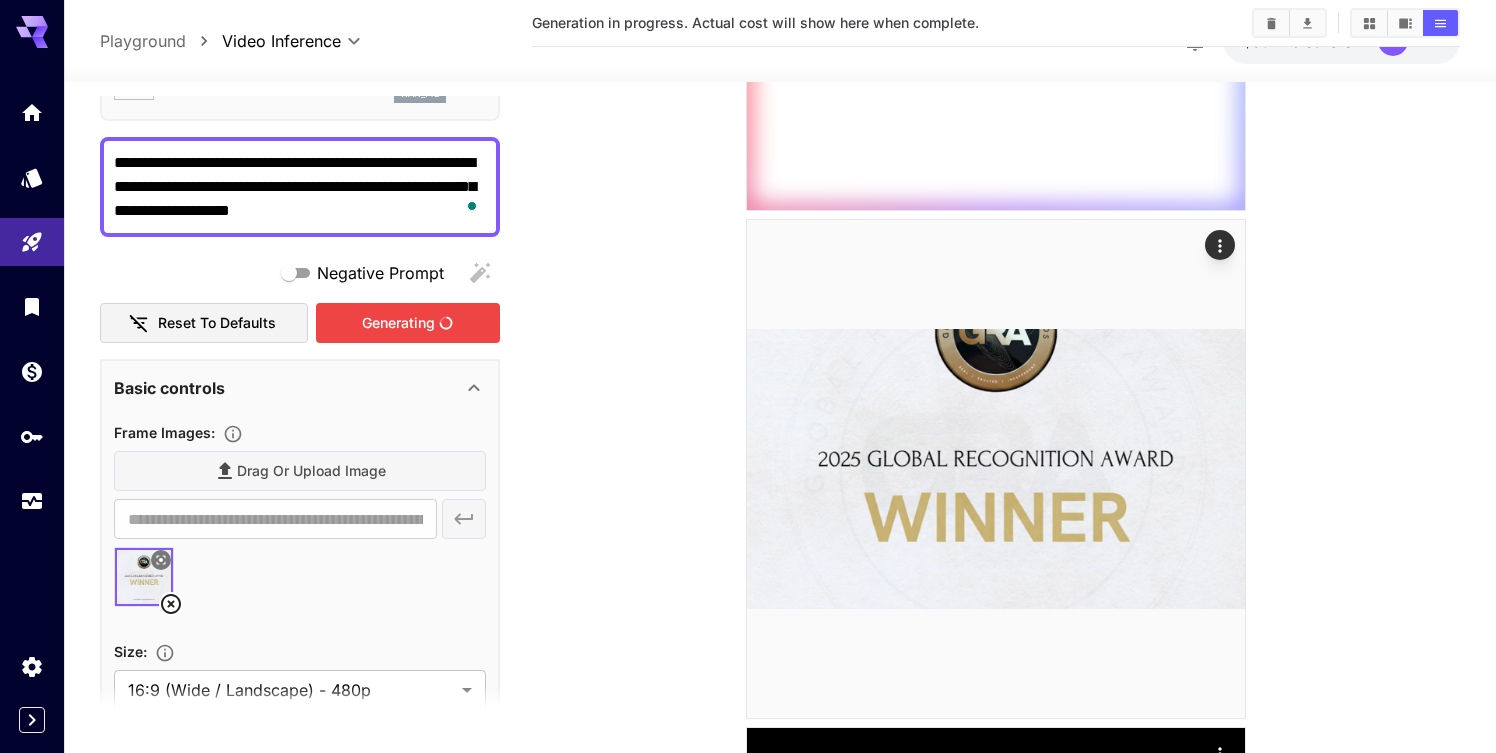 click on "Generating" at bounding box center [408, 323] 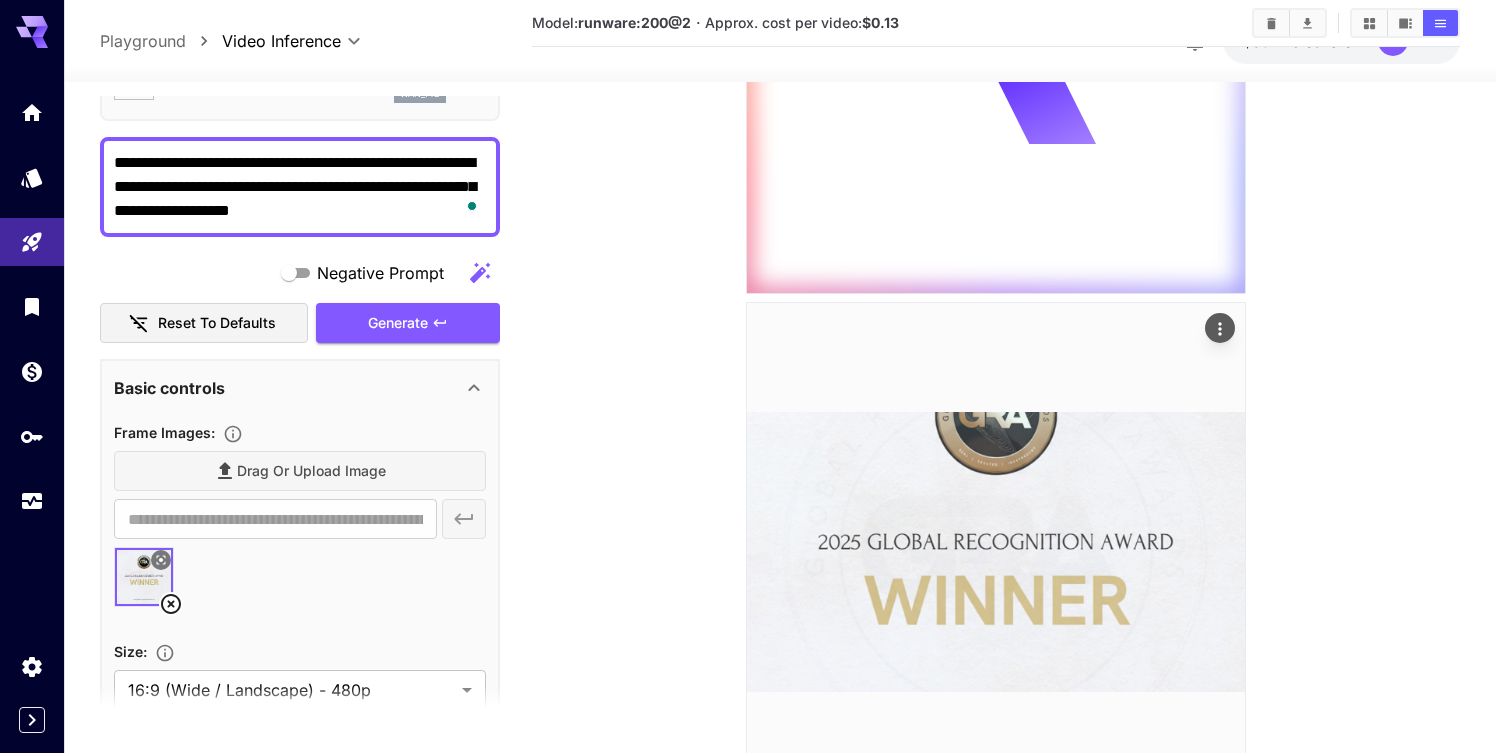 scroll, scrollTop: 1505, scrollLeft: 0, axis: vertical 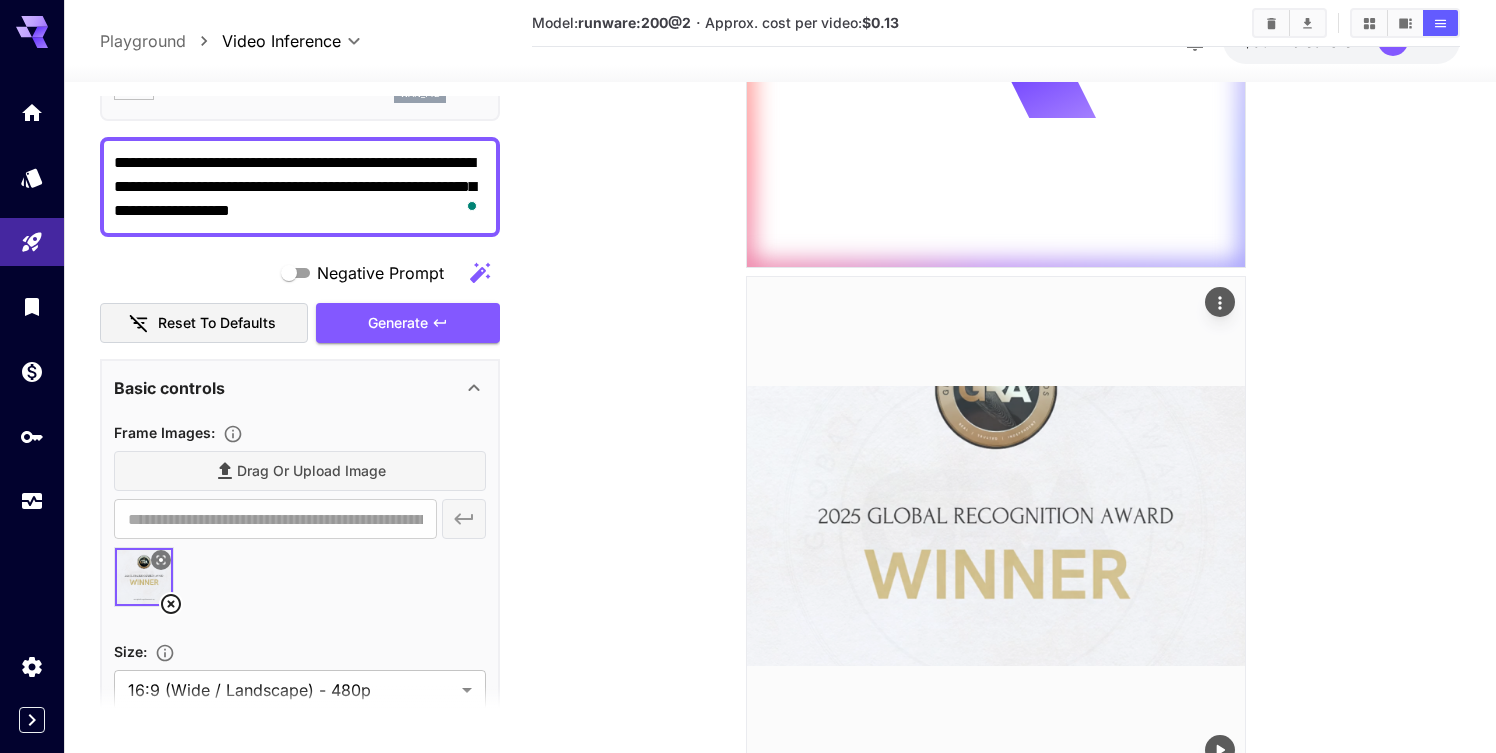 click at bounding box center (996, 526) 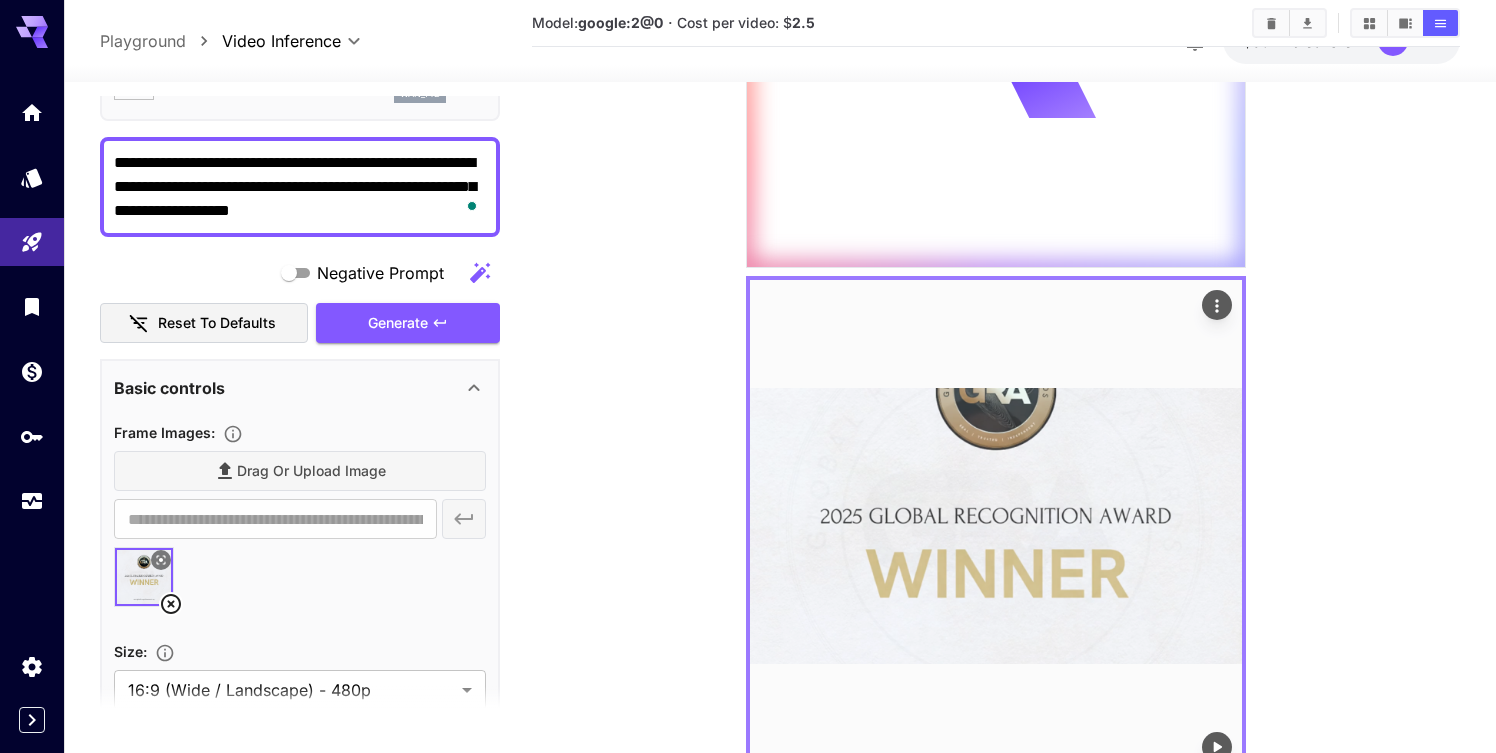 click at bounding box center (996, 526) 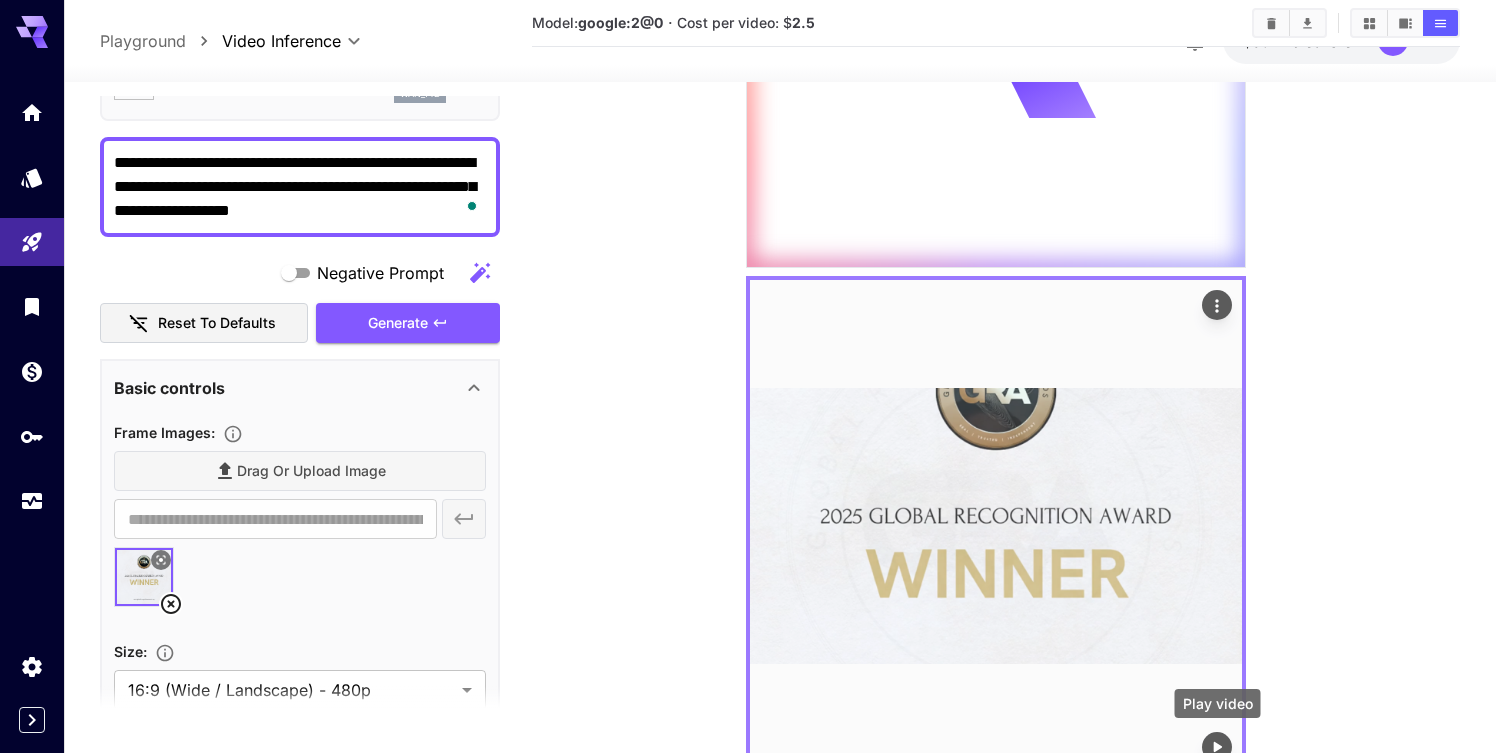 click 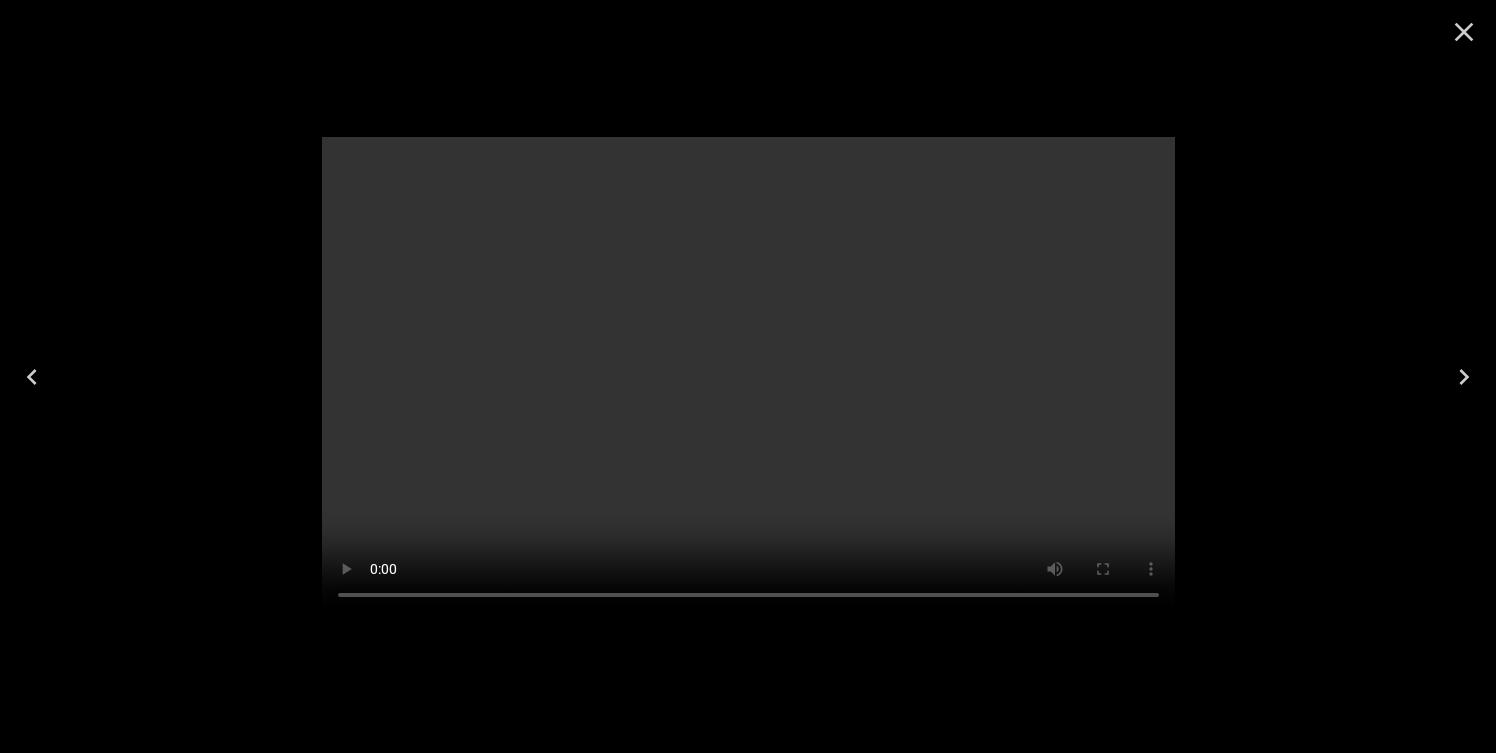 click 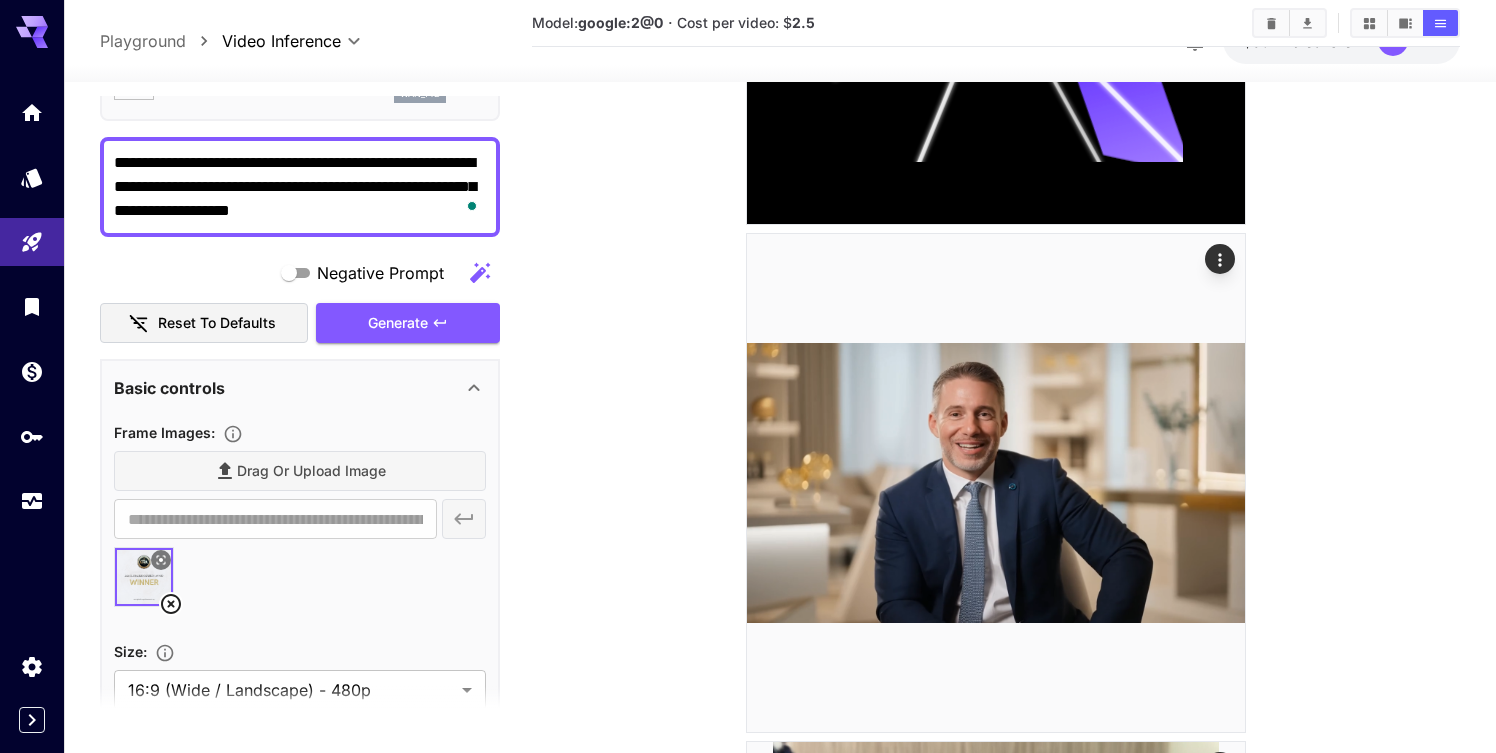 scroll, scrollTop: 2637, scrollLeft: 0, axis: vertical 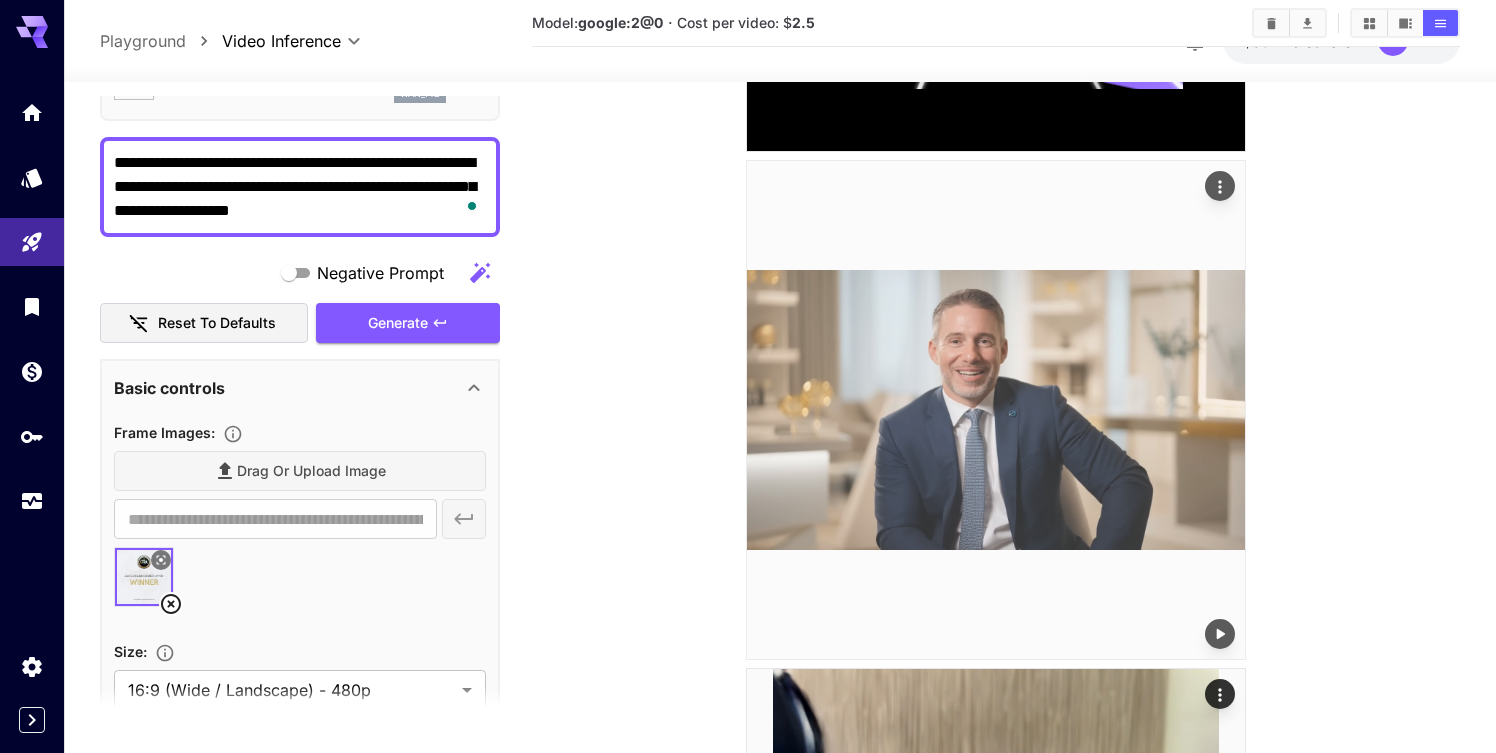 click at bounding box center (996, 410) 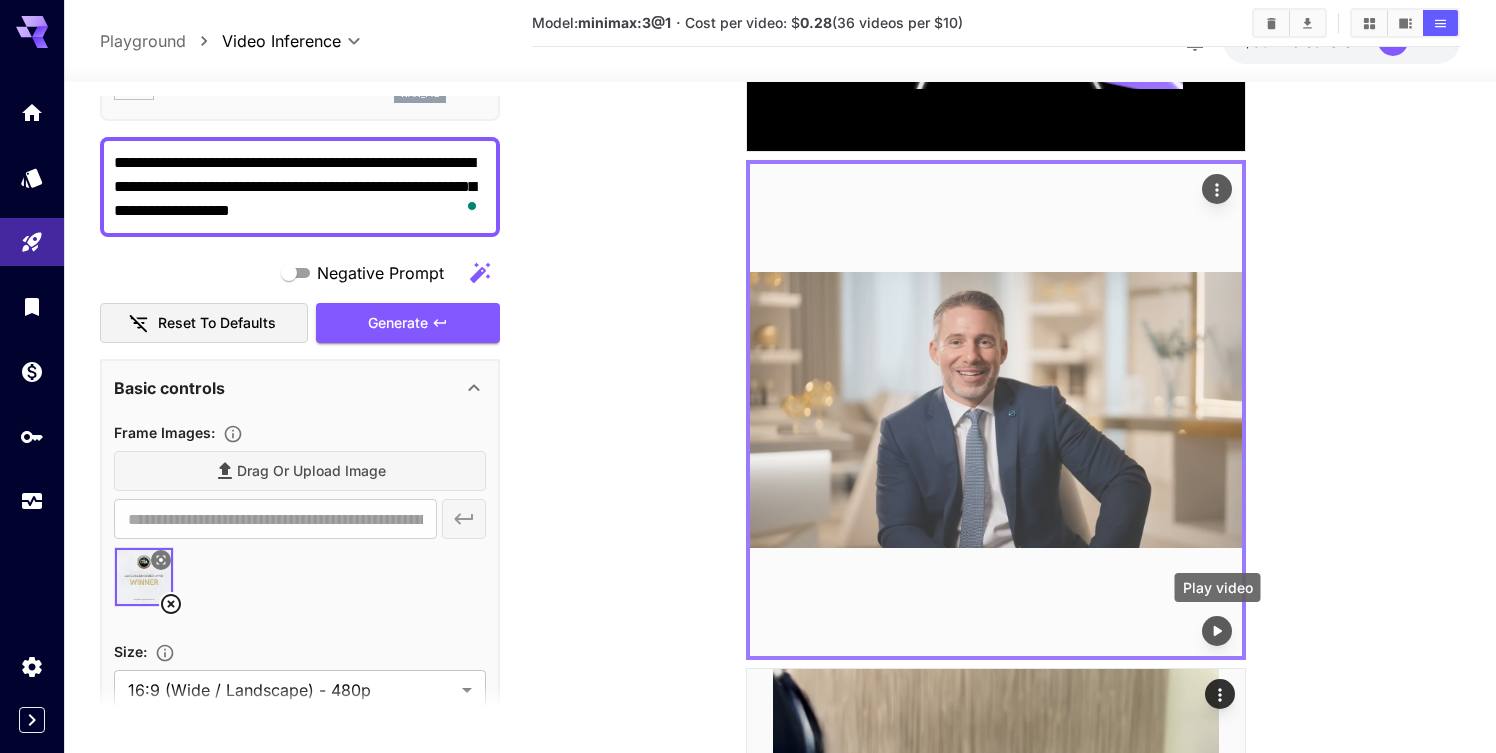click at bounding box center (1217, 631) 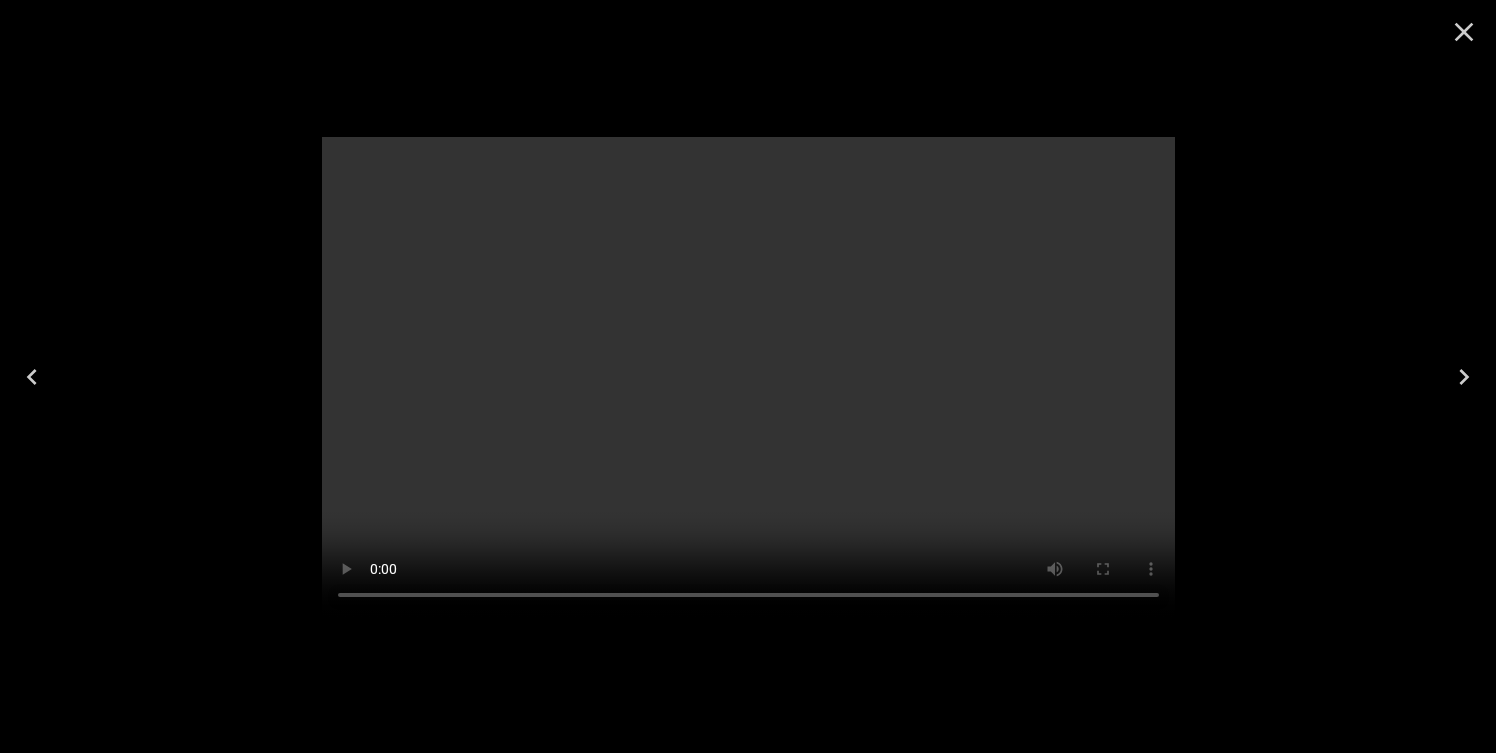 click 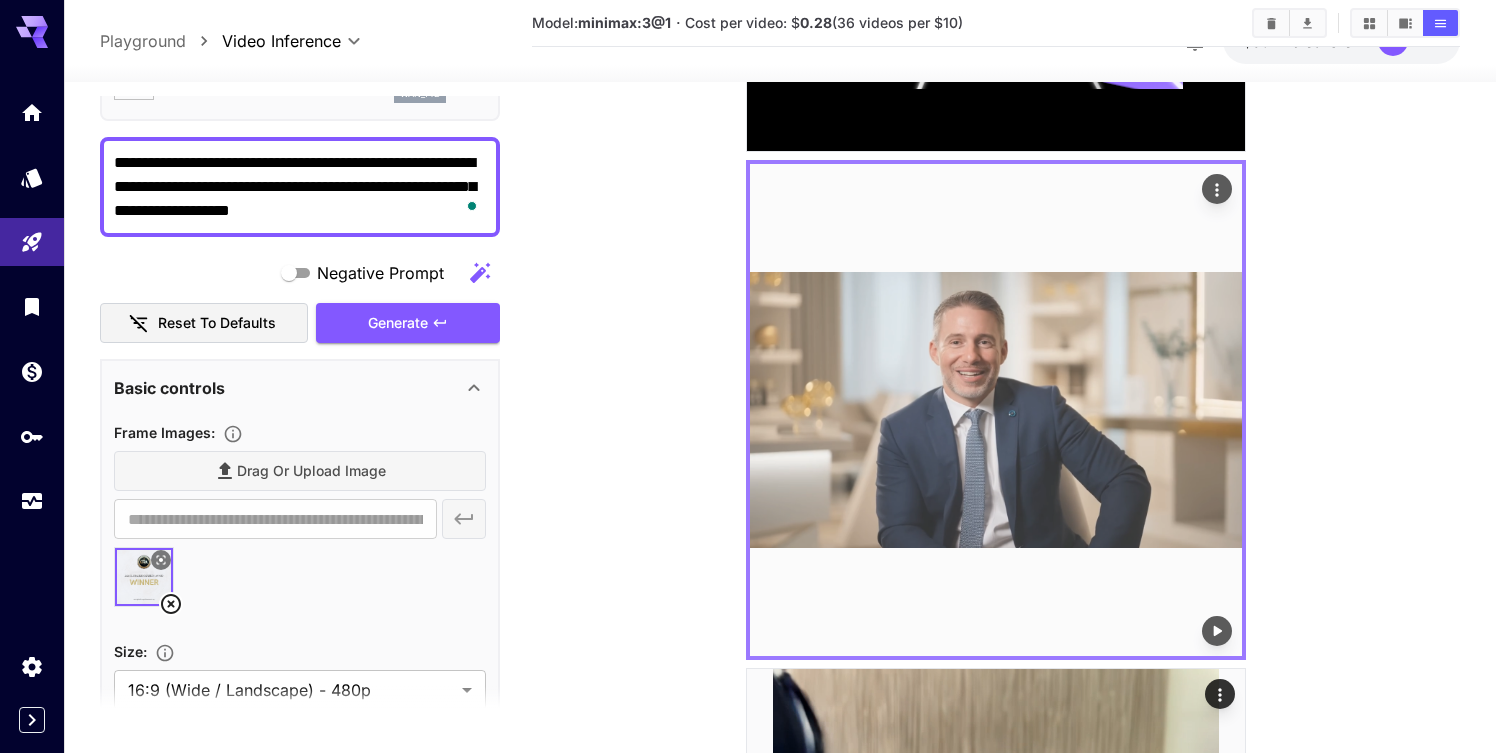 click 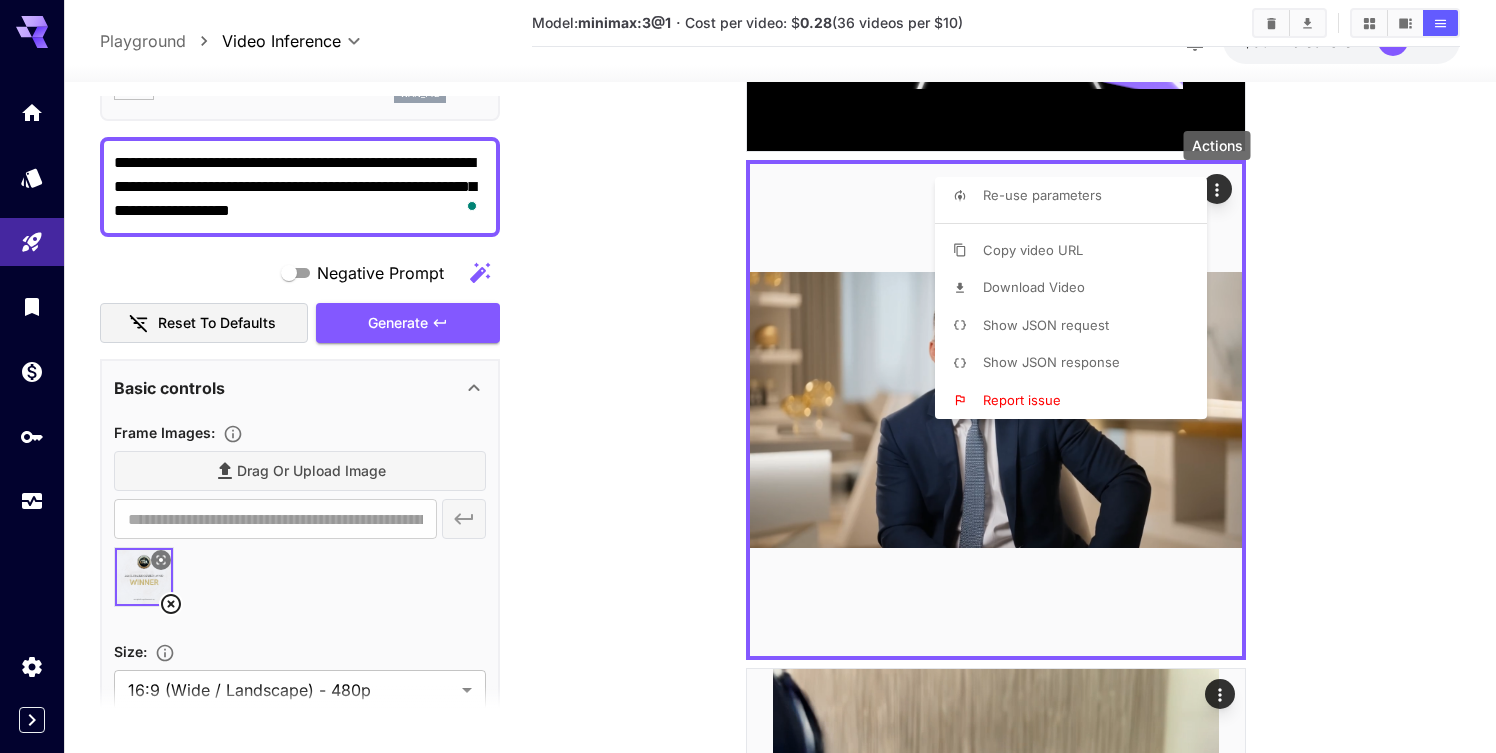 click on "Download Video" at bounding box center (1034, 288) 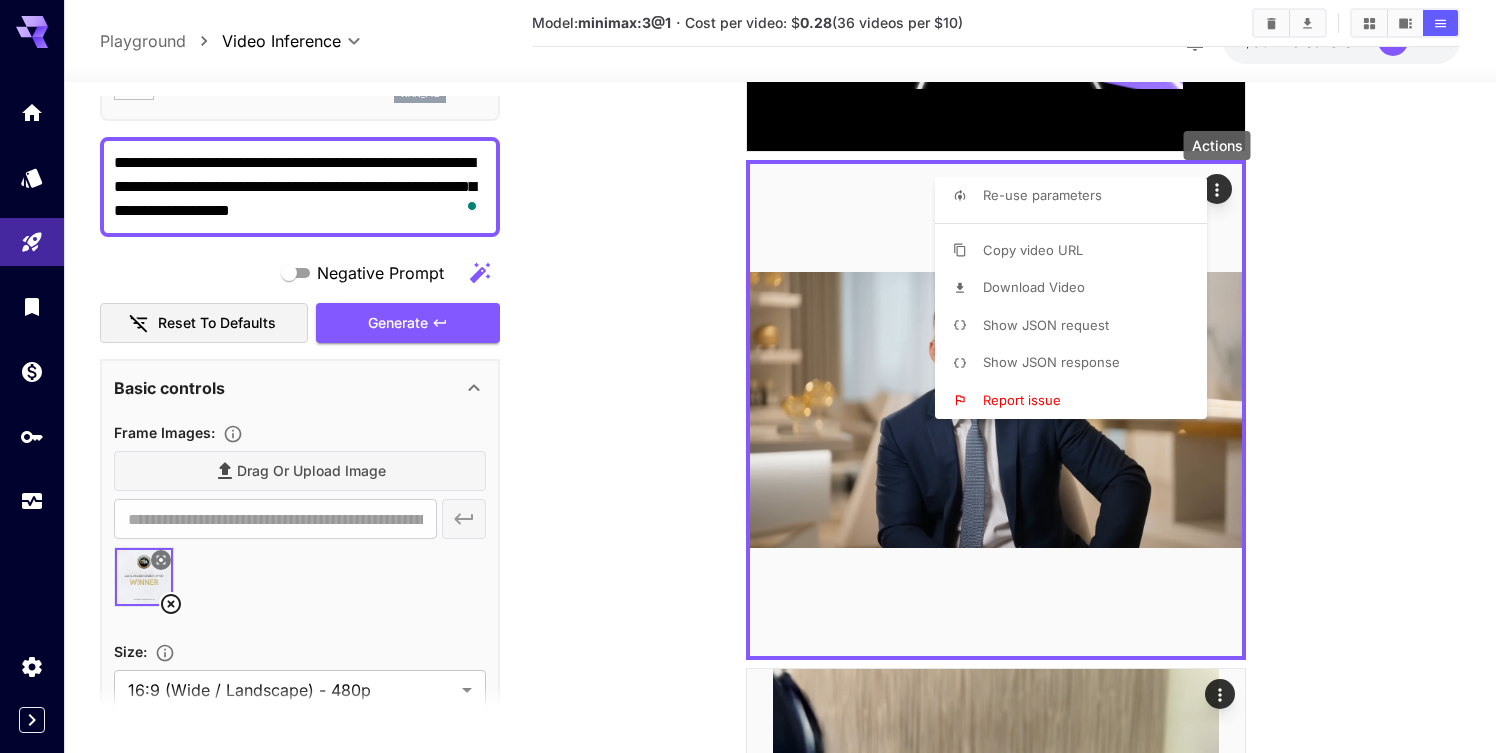 click at bounding box center (748, 376) 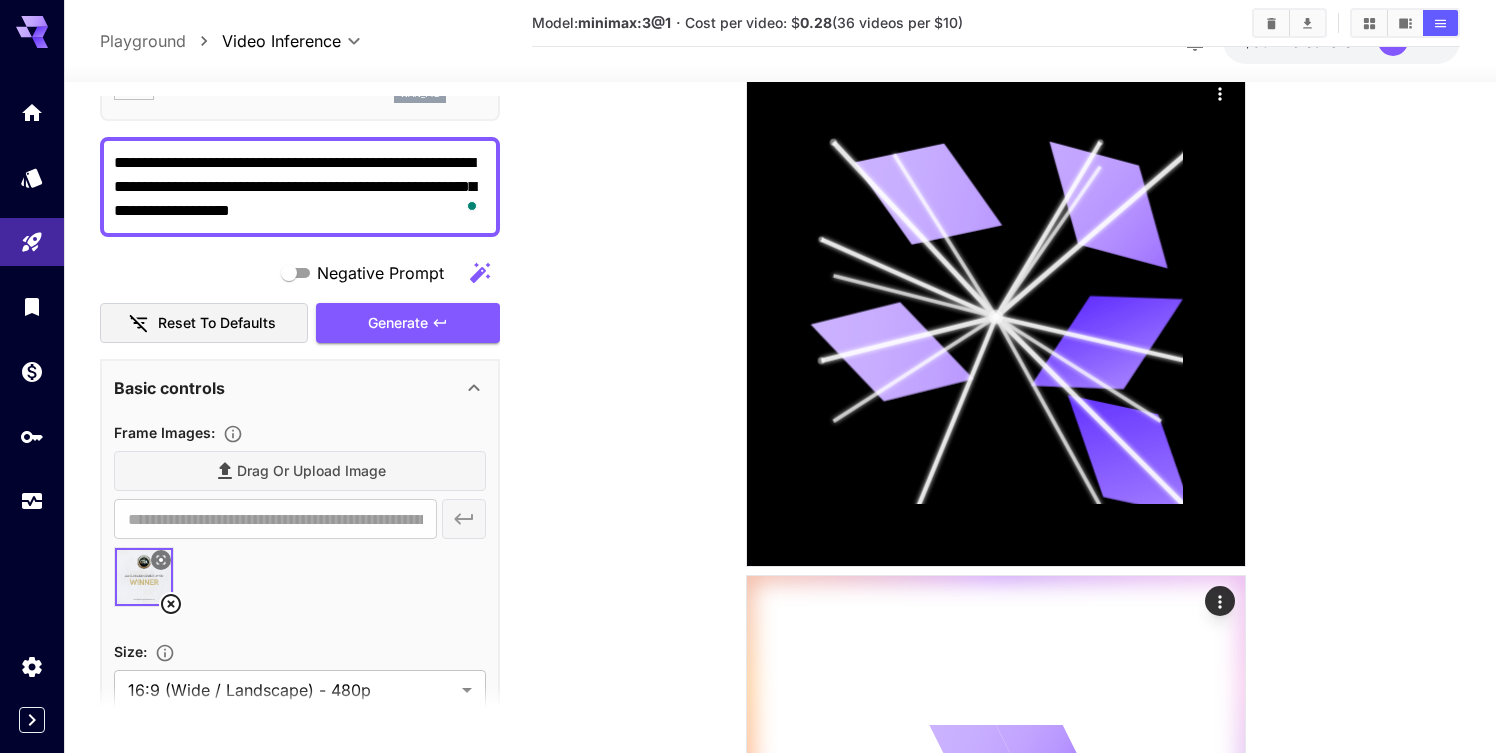 scroll, scrollTop: 0, scrollLeft: 0, axis: both 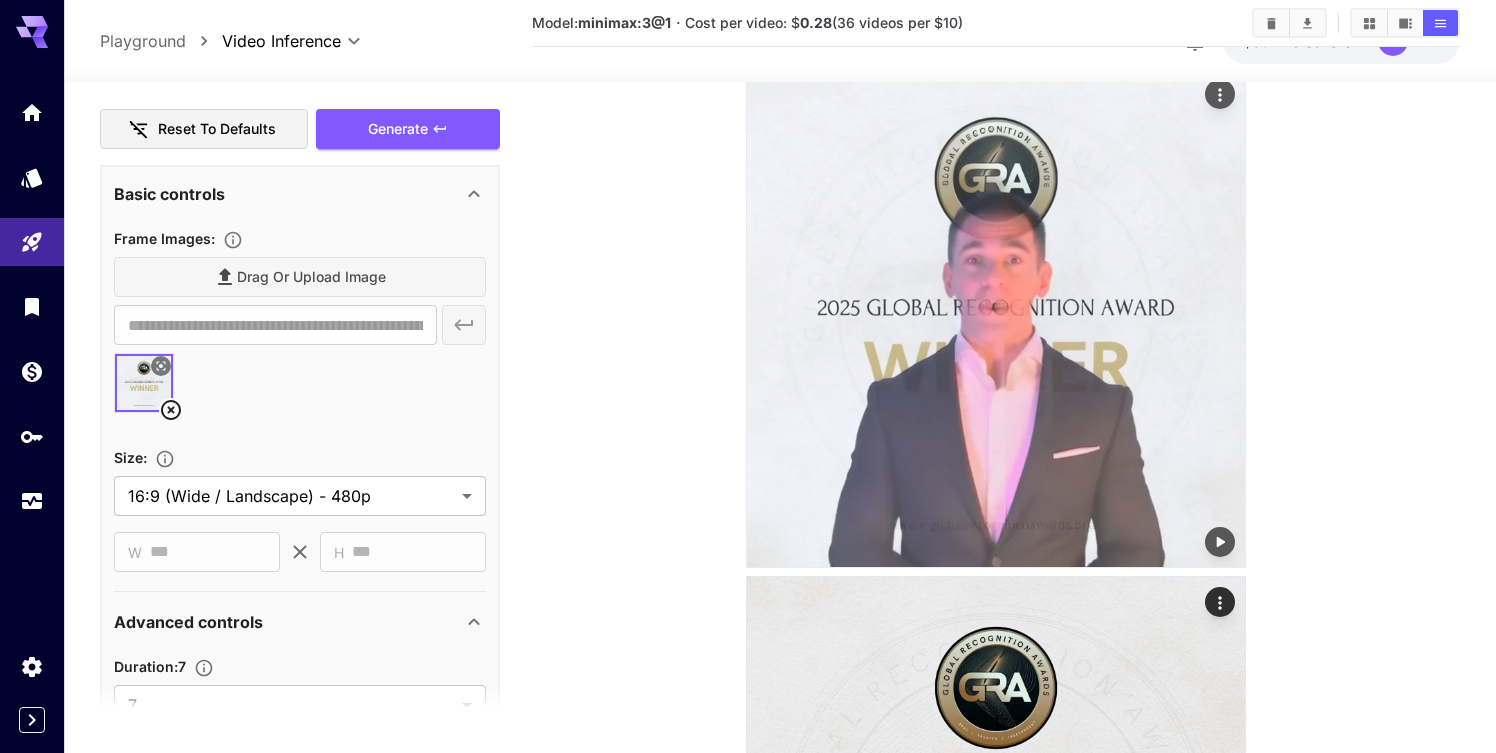 click at bounding box center [996, 318] 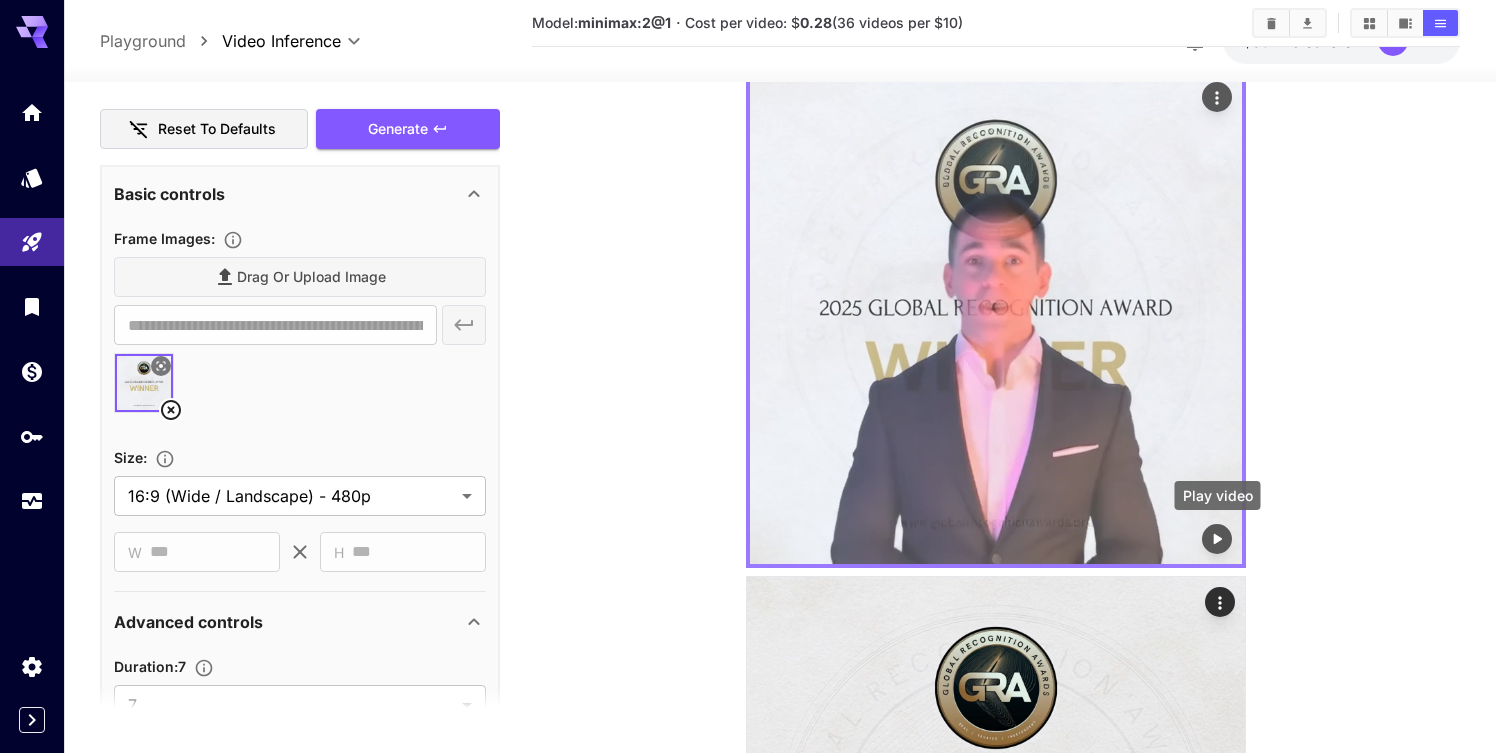 click 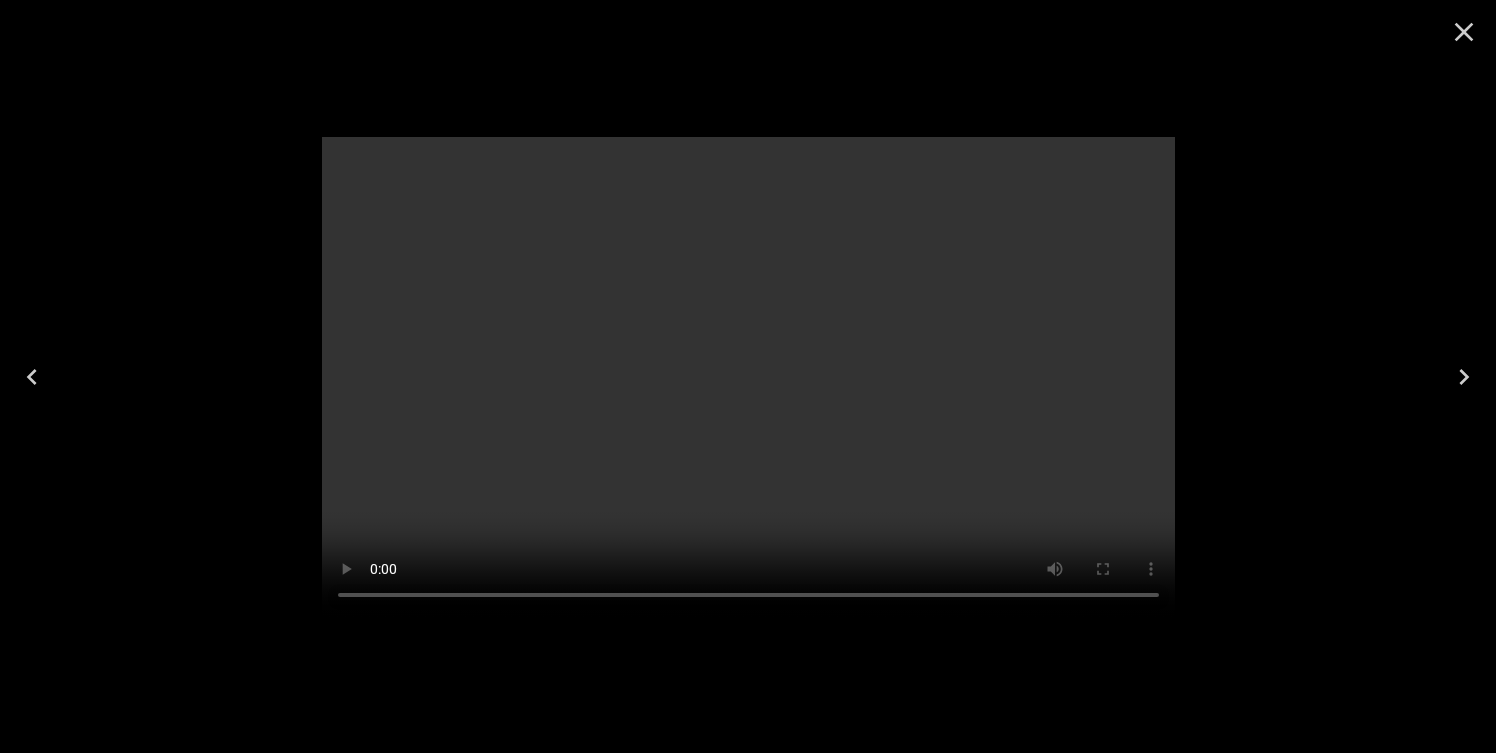 click 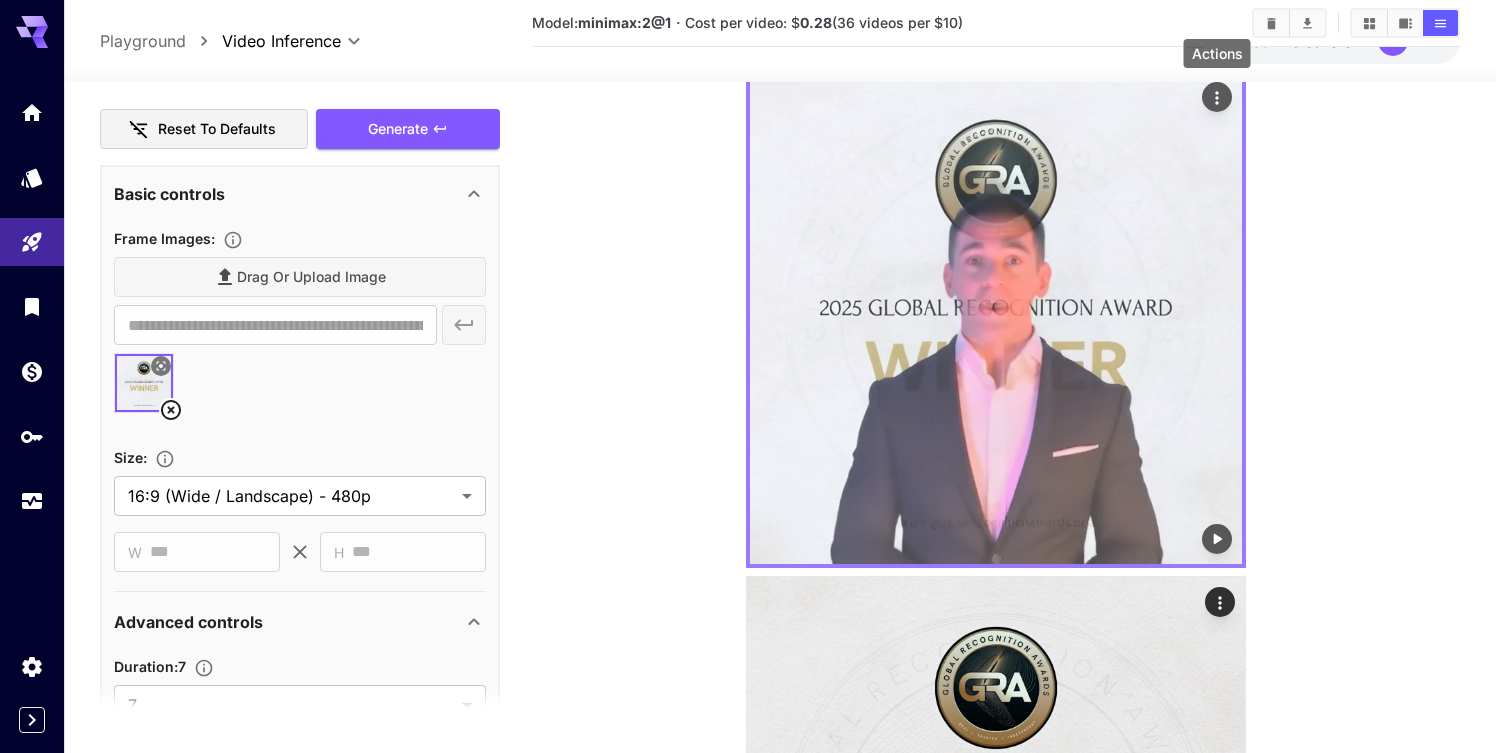 click 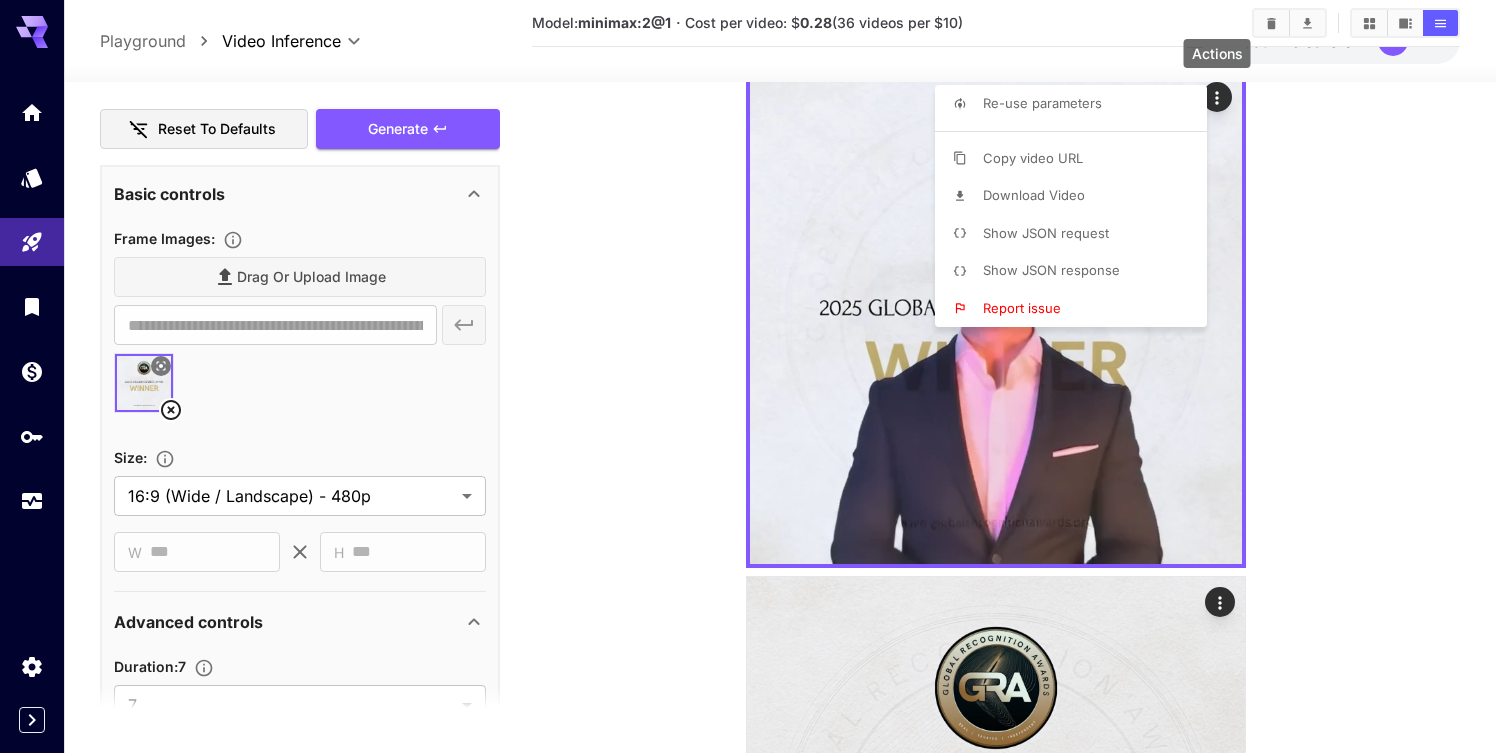 click on "Download Video" at bounding box center (1034, 195) 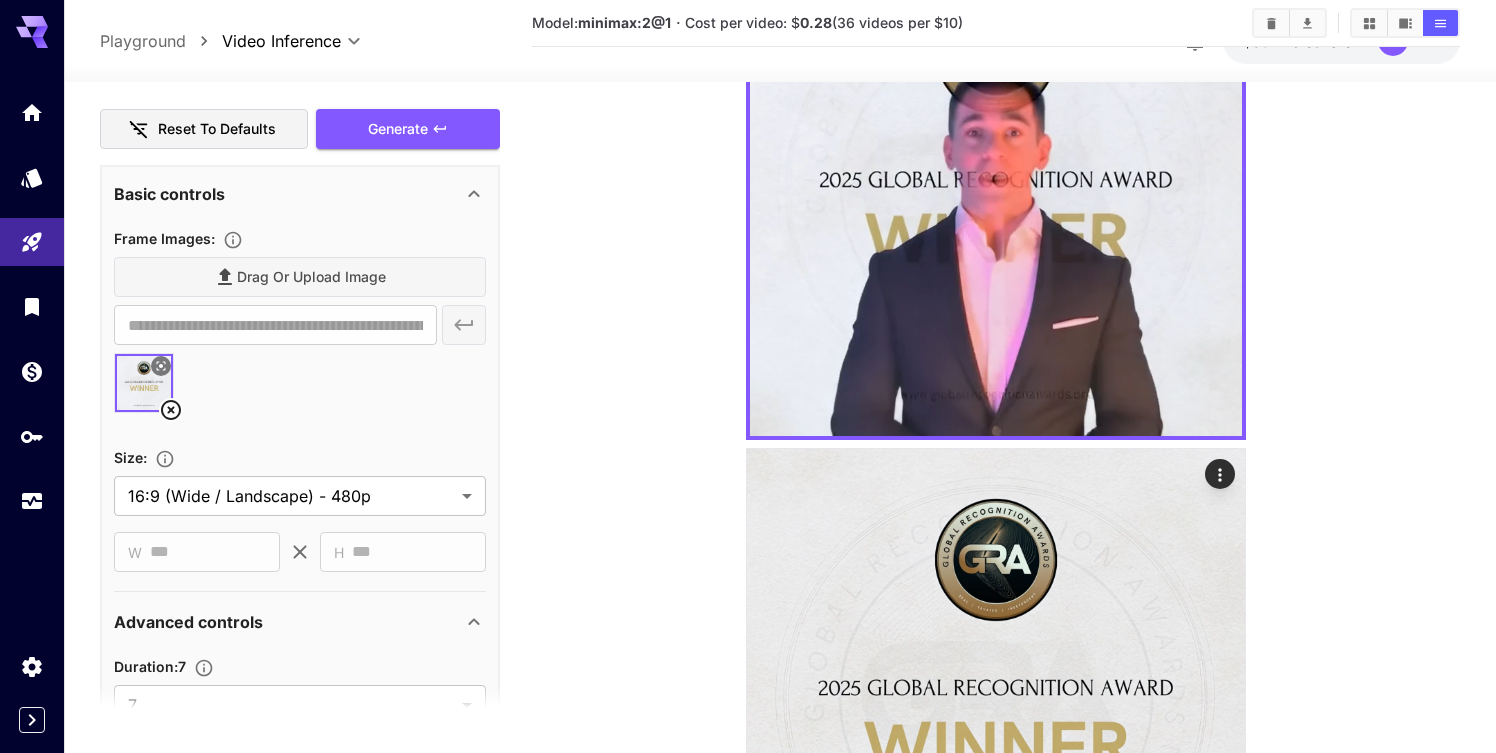 scroll, scrollTop: 888, scrollLeft: 0, axis: vertical 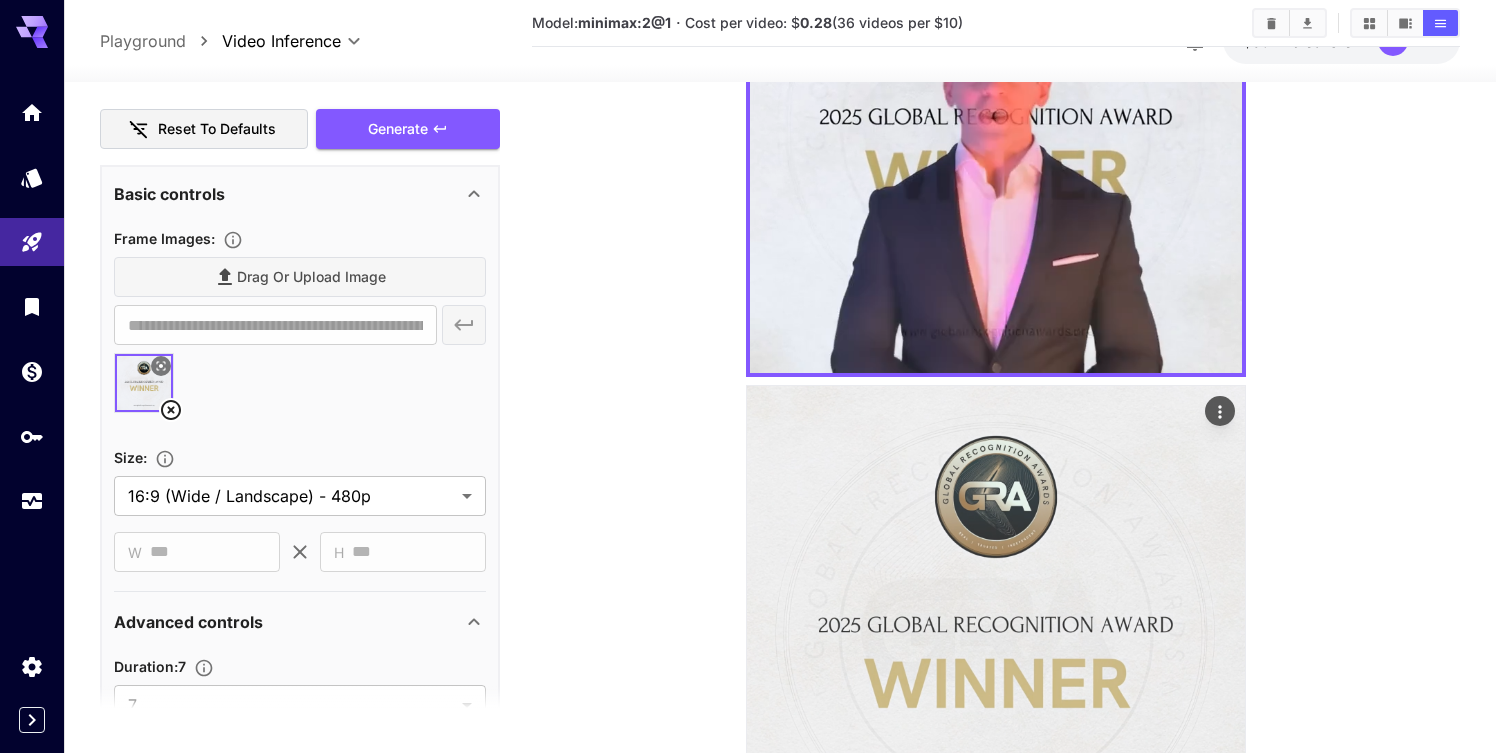 click at bounding box center [996, 635] 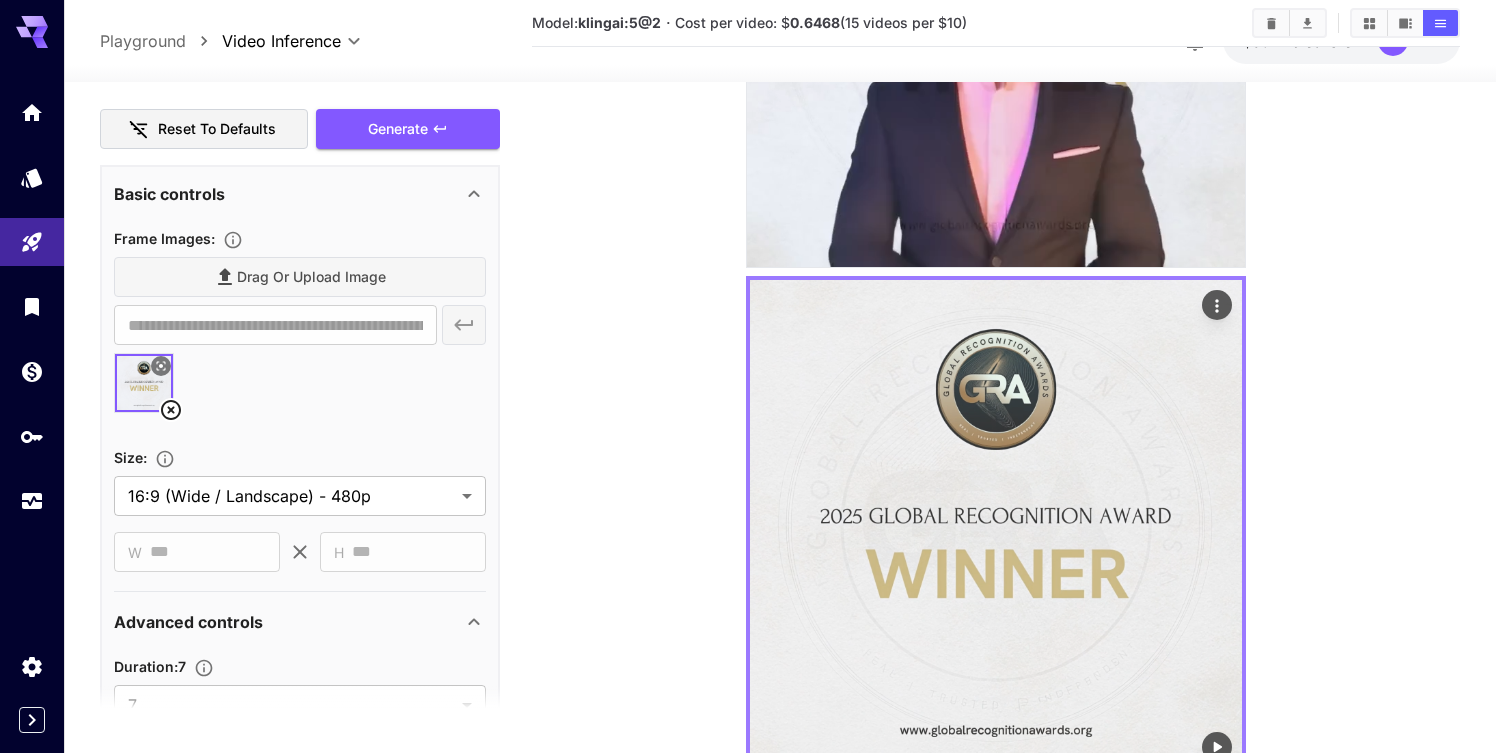 scroll, scrollTop: 1095, scrollLeft: 0, axis: vertical 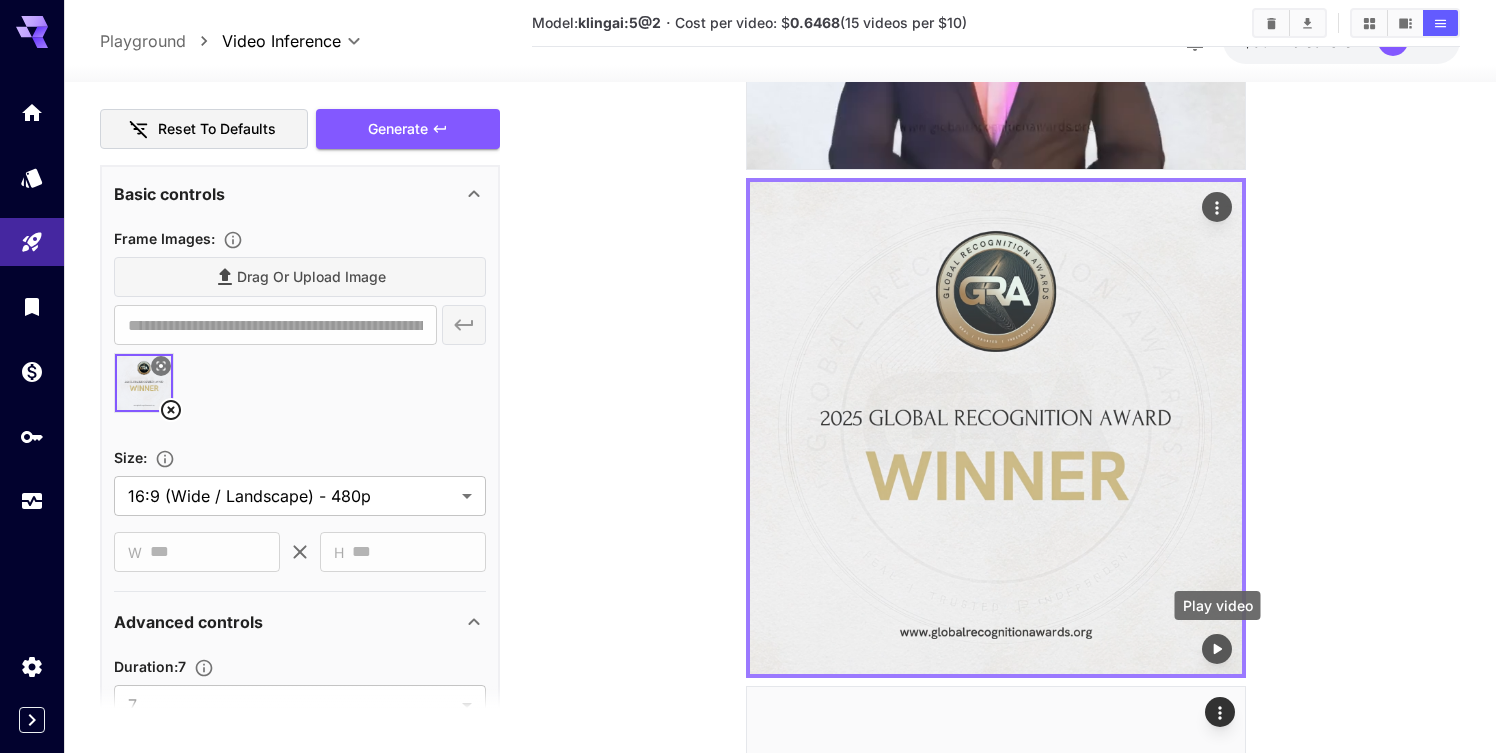 click 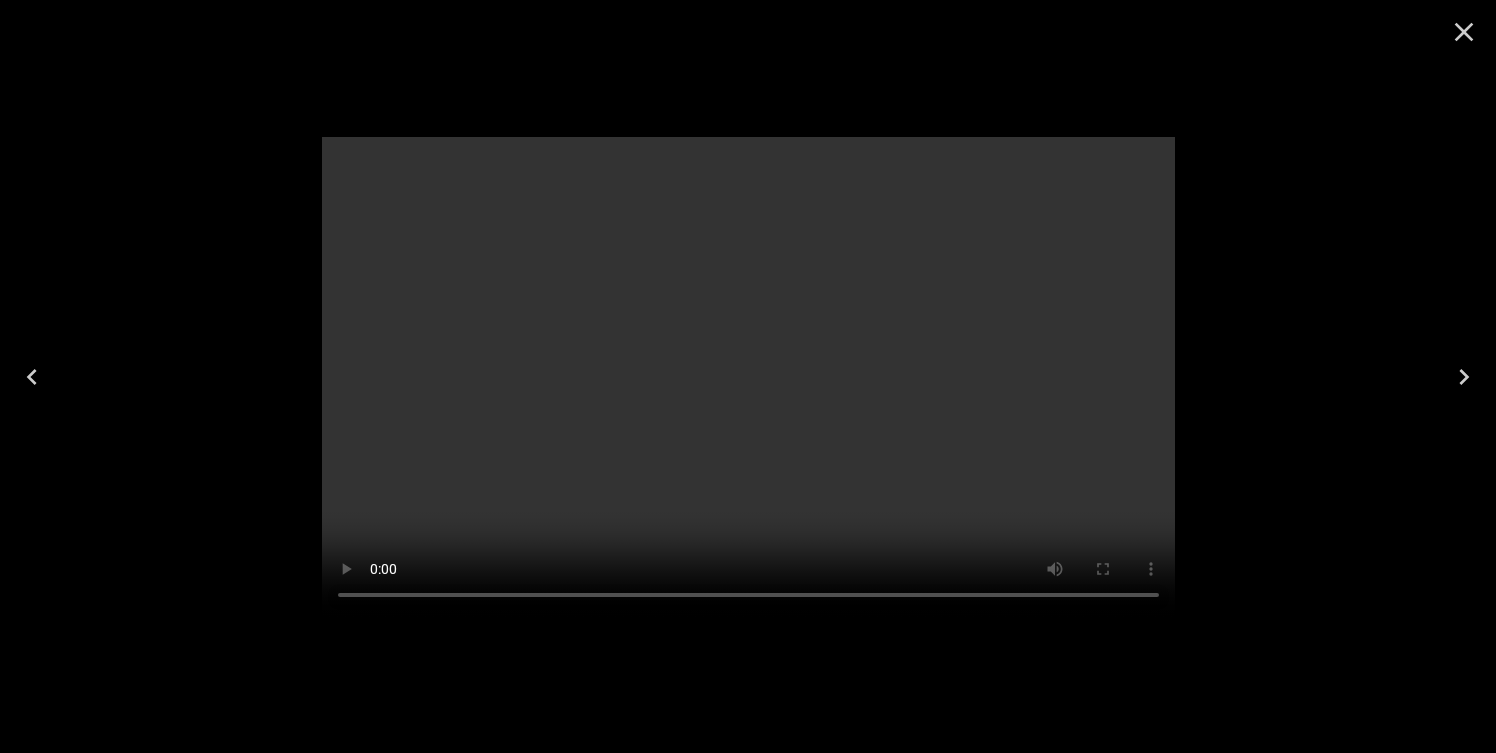 scroll, scrollTop: 1095, scrollLeft: 0, axis: vertical 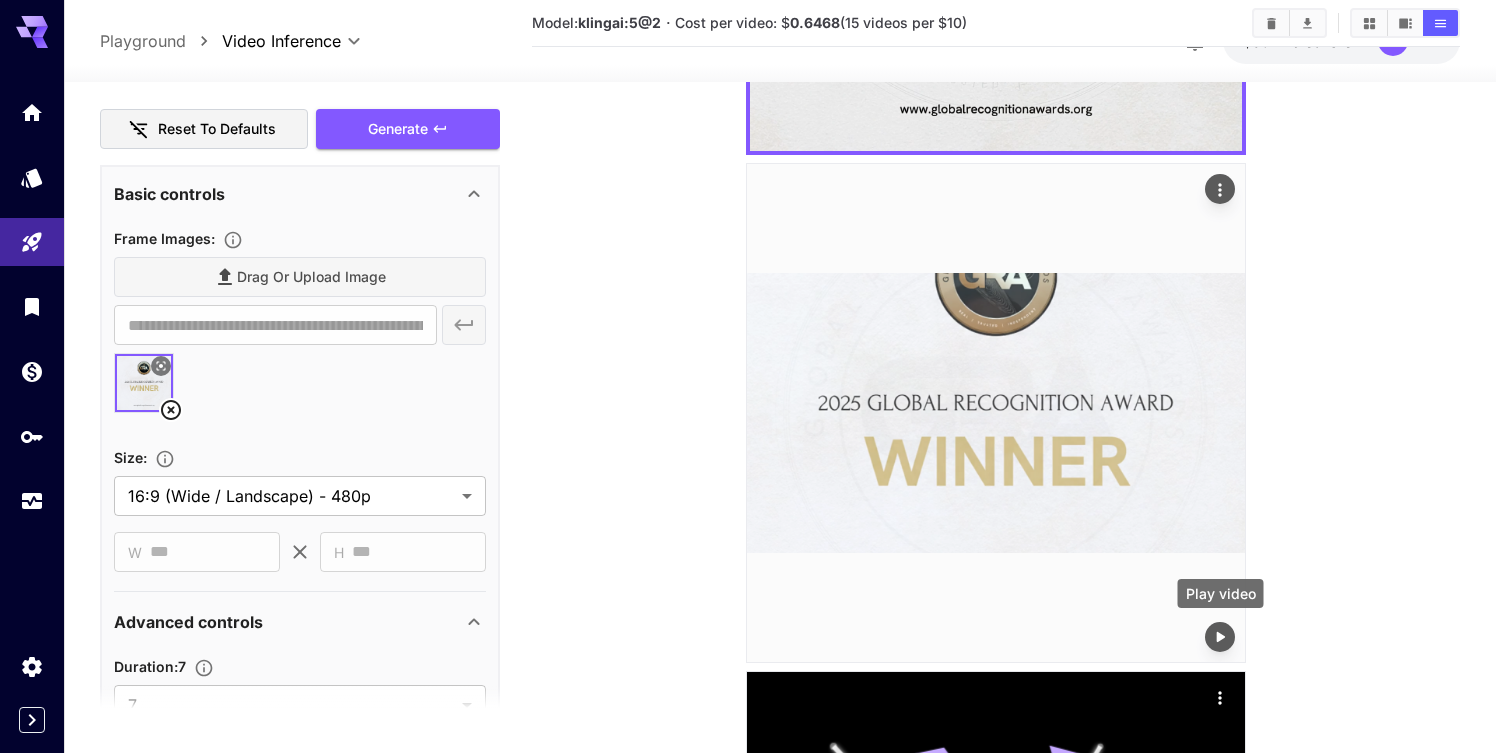 click 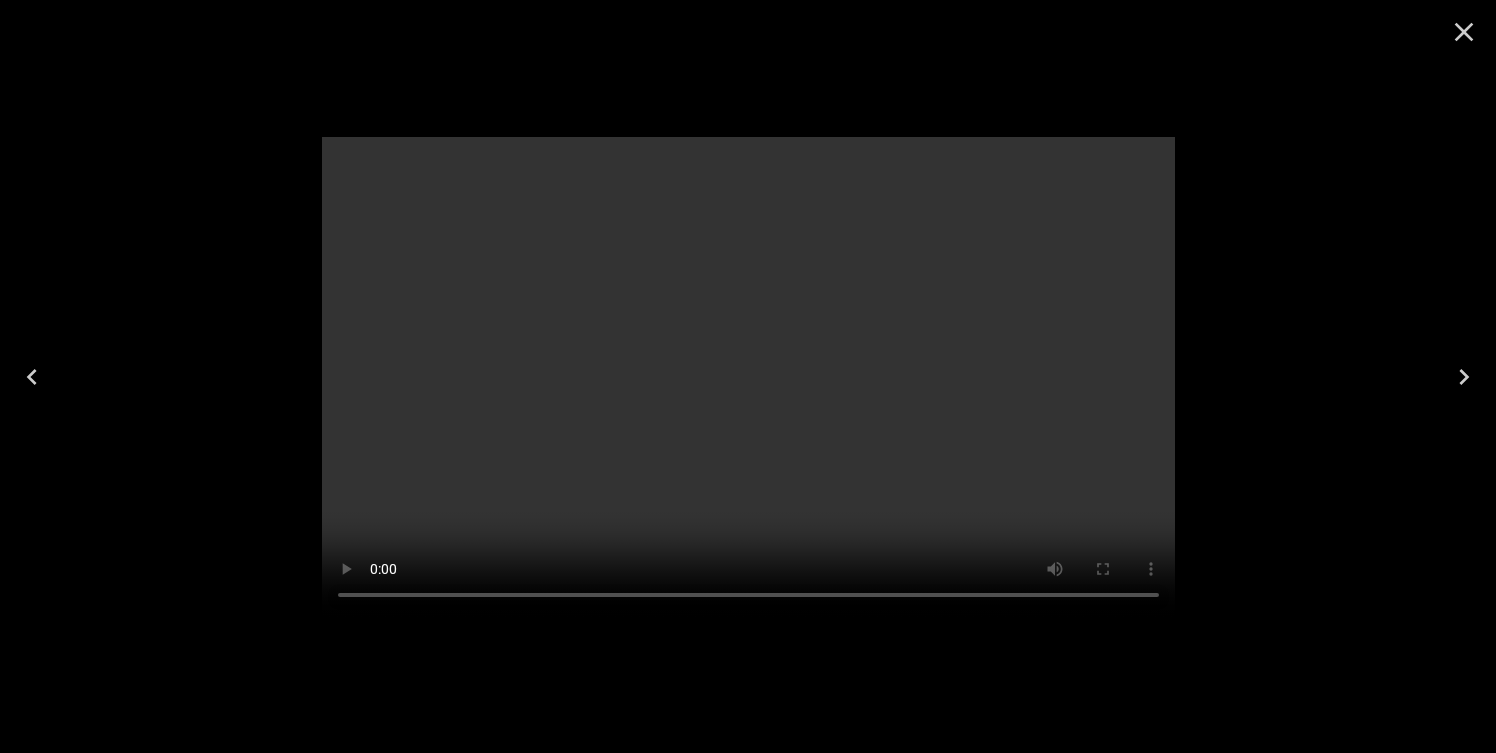 click 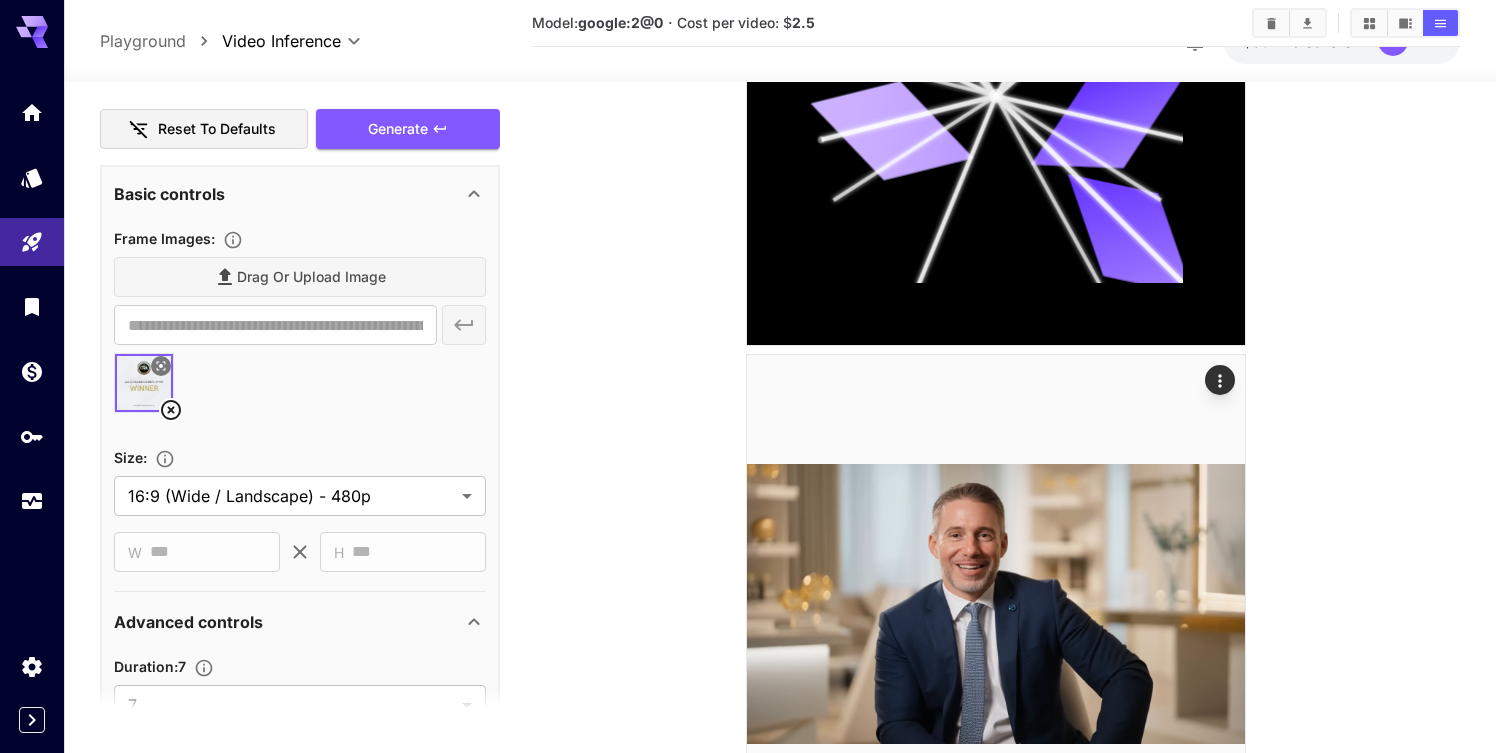 scroll, scrollTop: 2645, scrollLeft: 0, axis: vertical 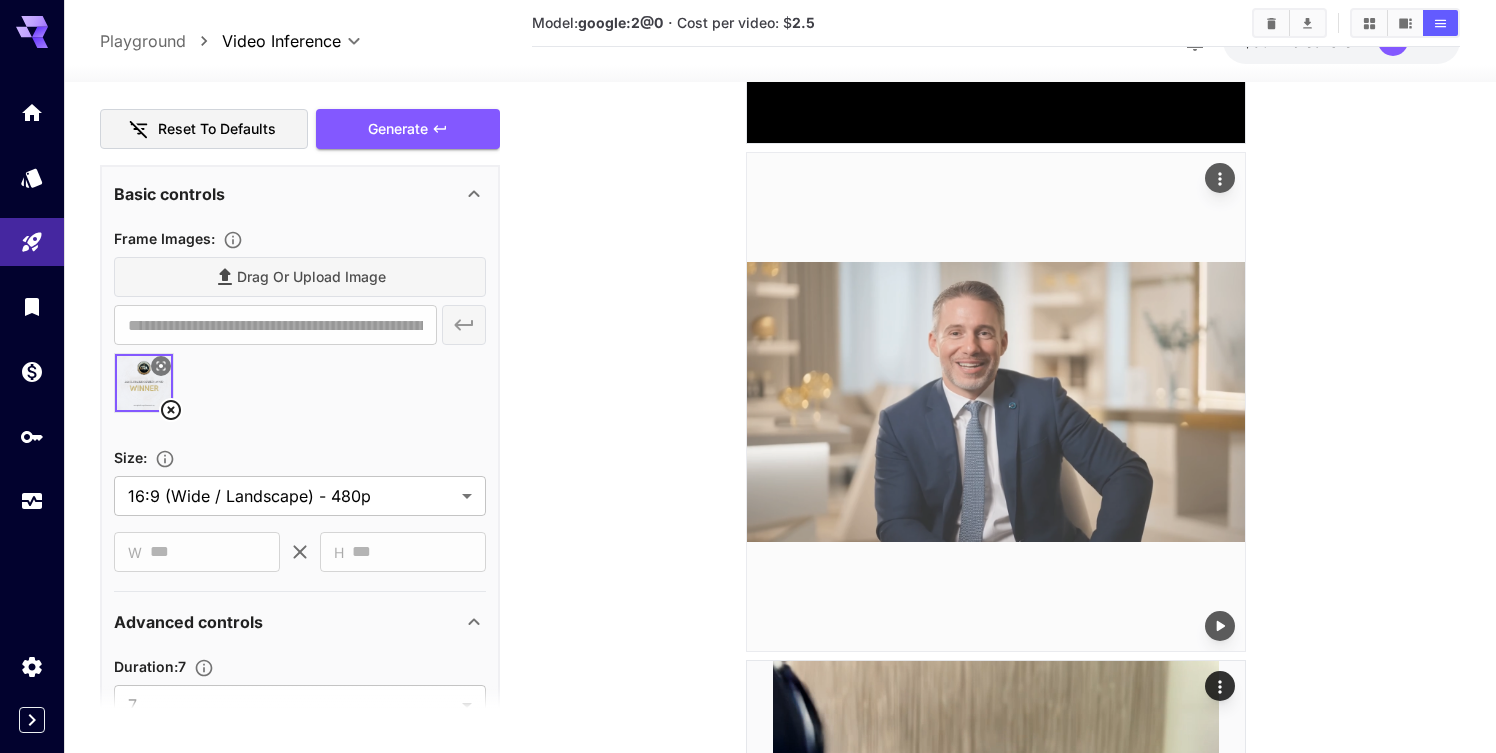 click 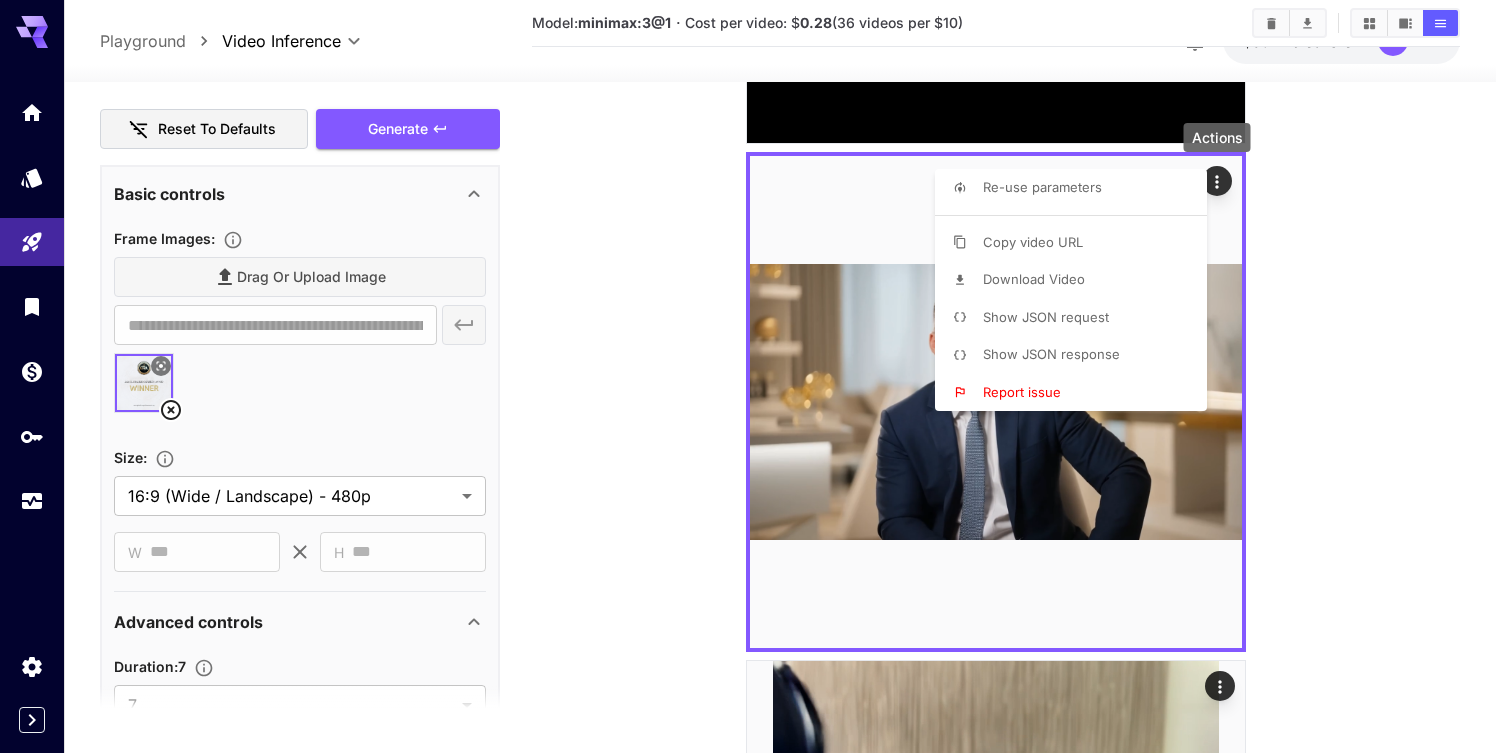 click on "Copy video URL" at bounding box center [1077, 243] 